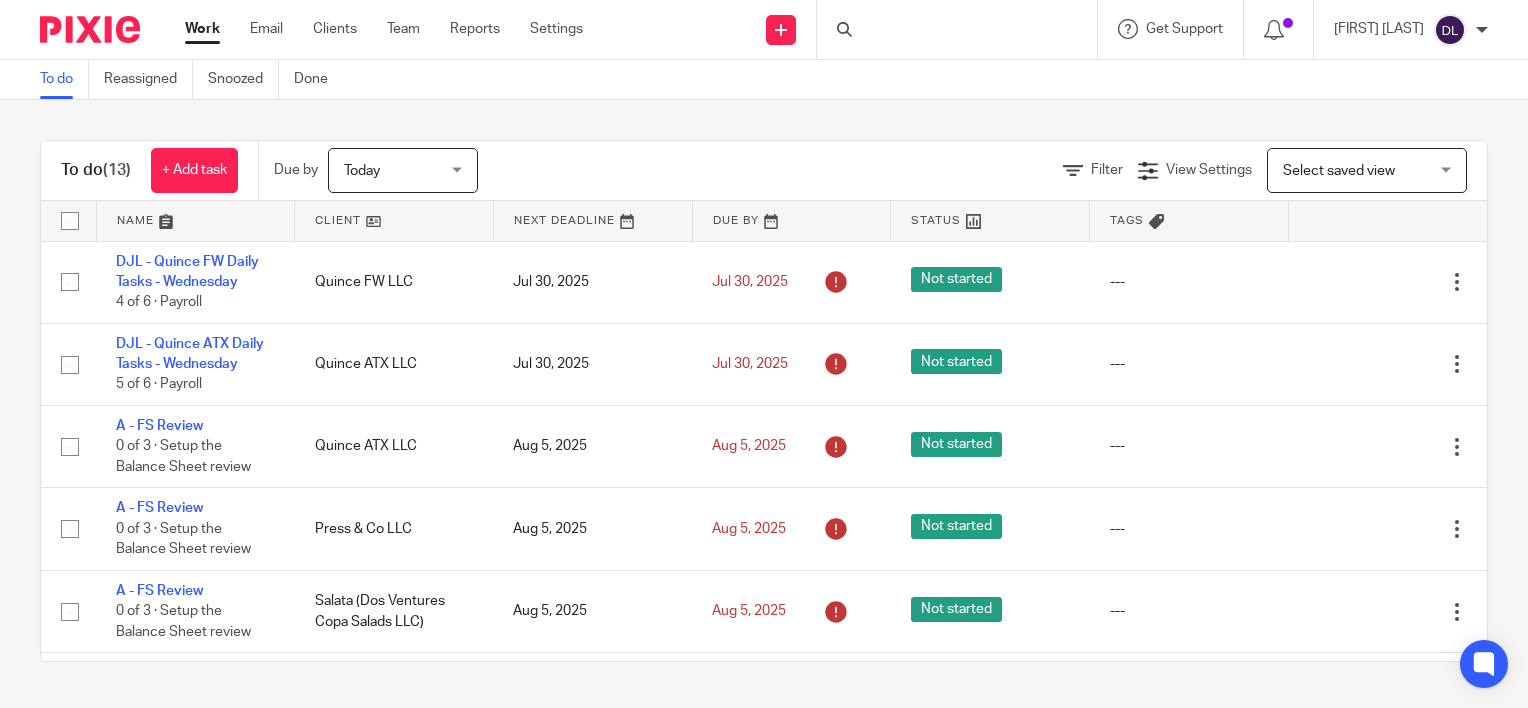 scroll, scrollTop: 0, scrollLeft: 0, axis: both 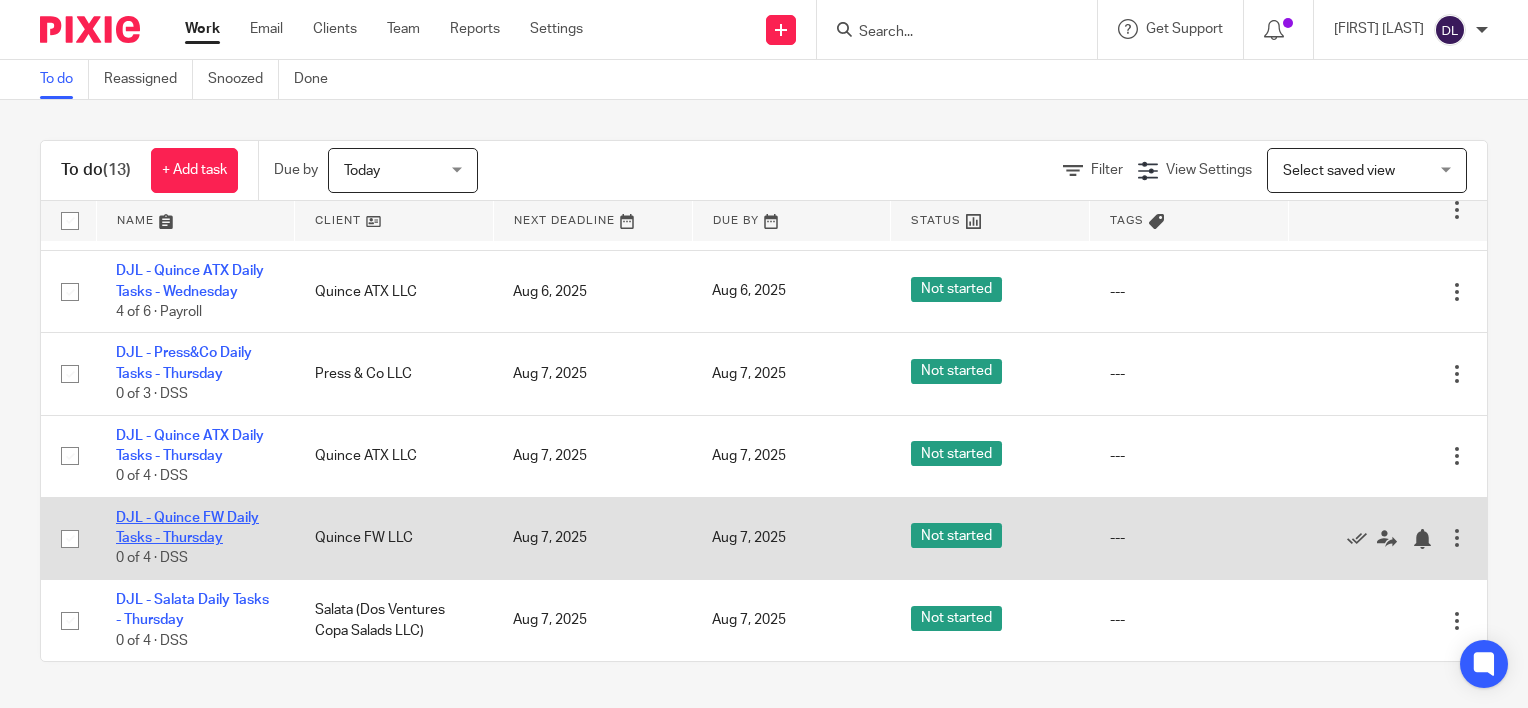 click on "DJL - Quince FW Daily Tasks - Thursday" at bounding box center (187, 528) 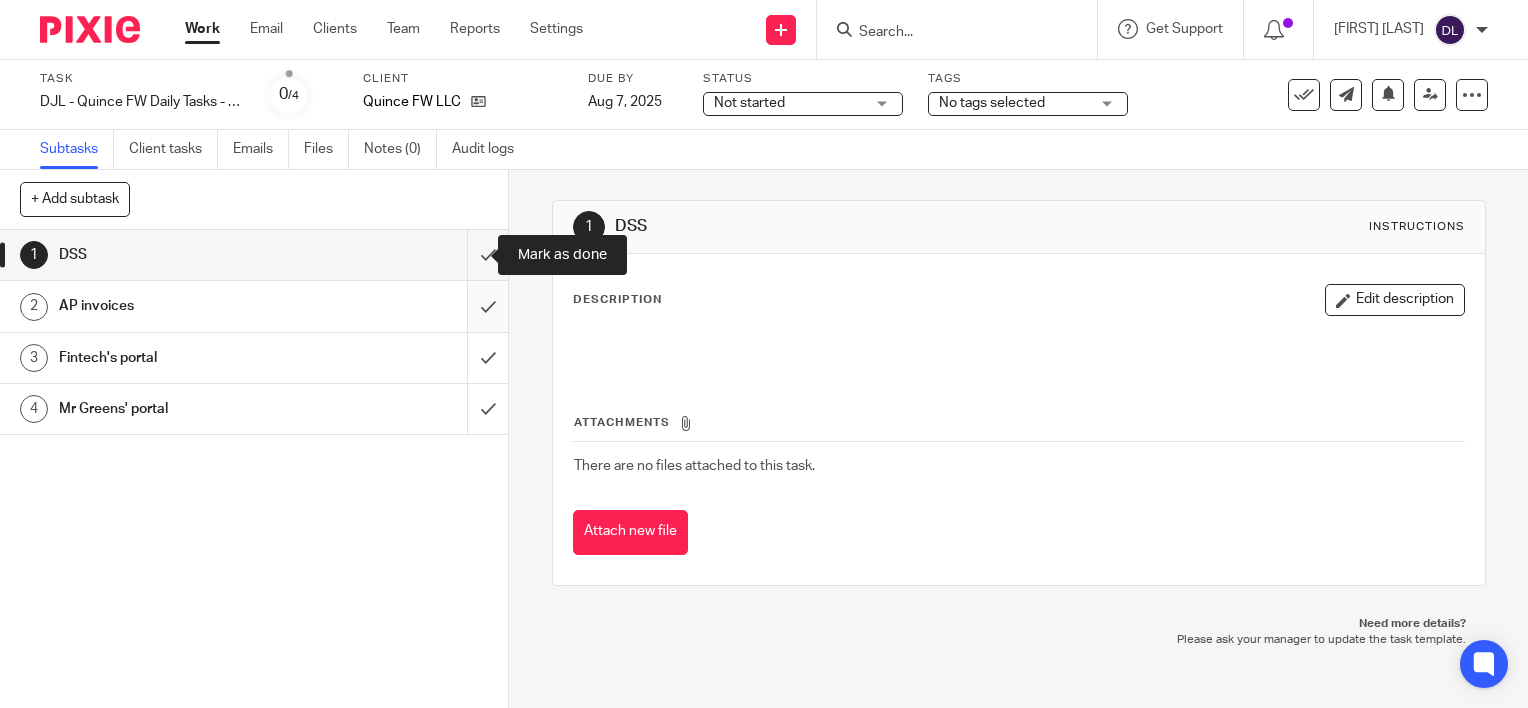 click at bounding box center [254, 255] 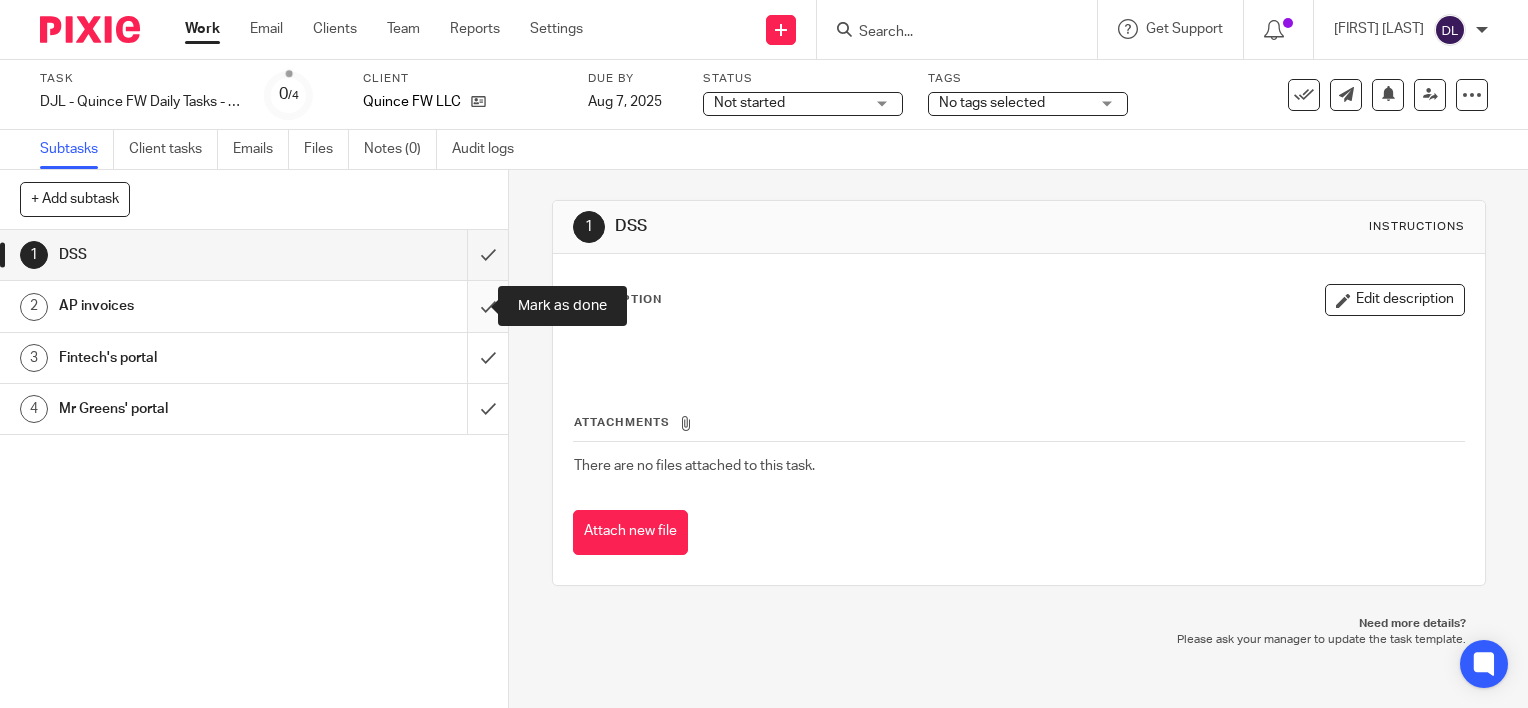 drag, startPoint x: 468, startPoint y: 300, endPoint x: 466, endPoint y: 316, distance: 16.124516 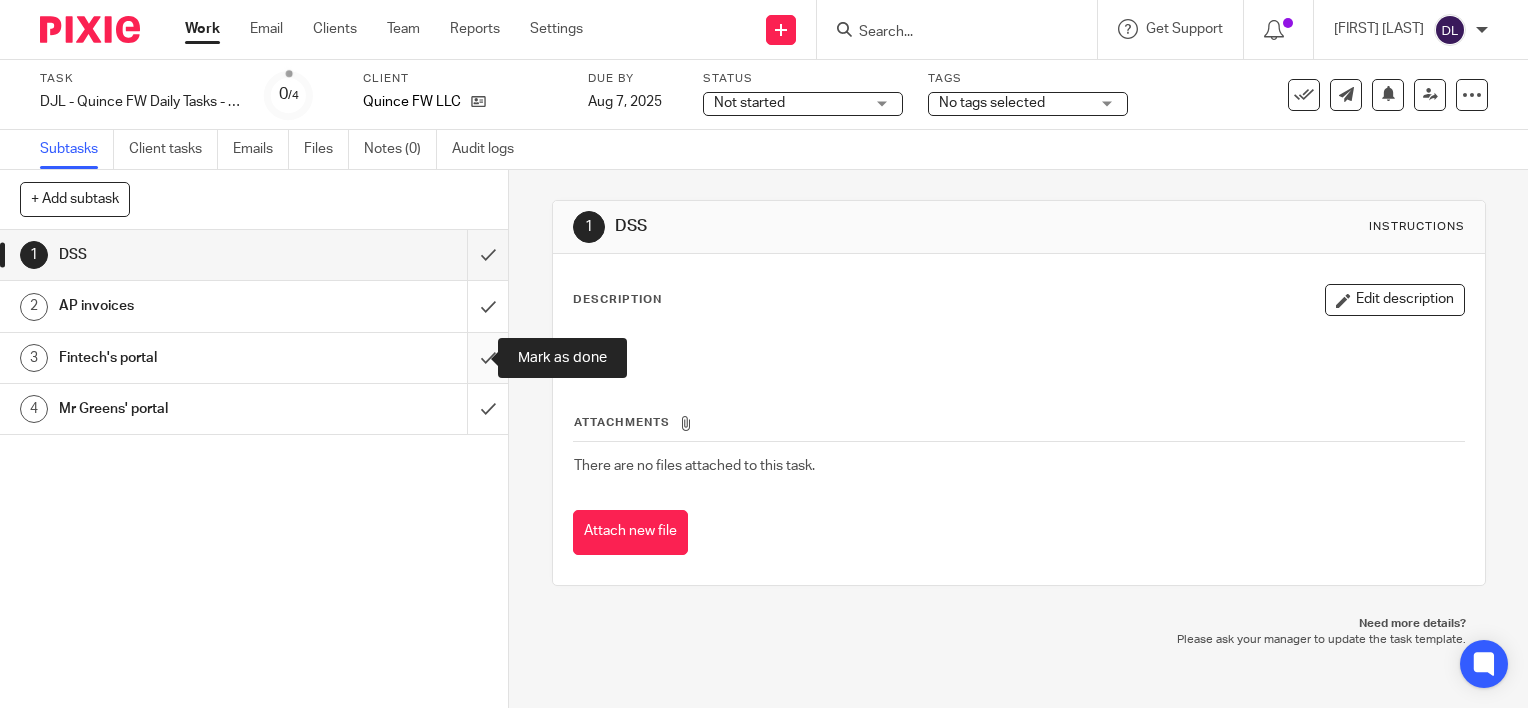 click at bounding box center (254, 358) 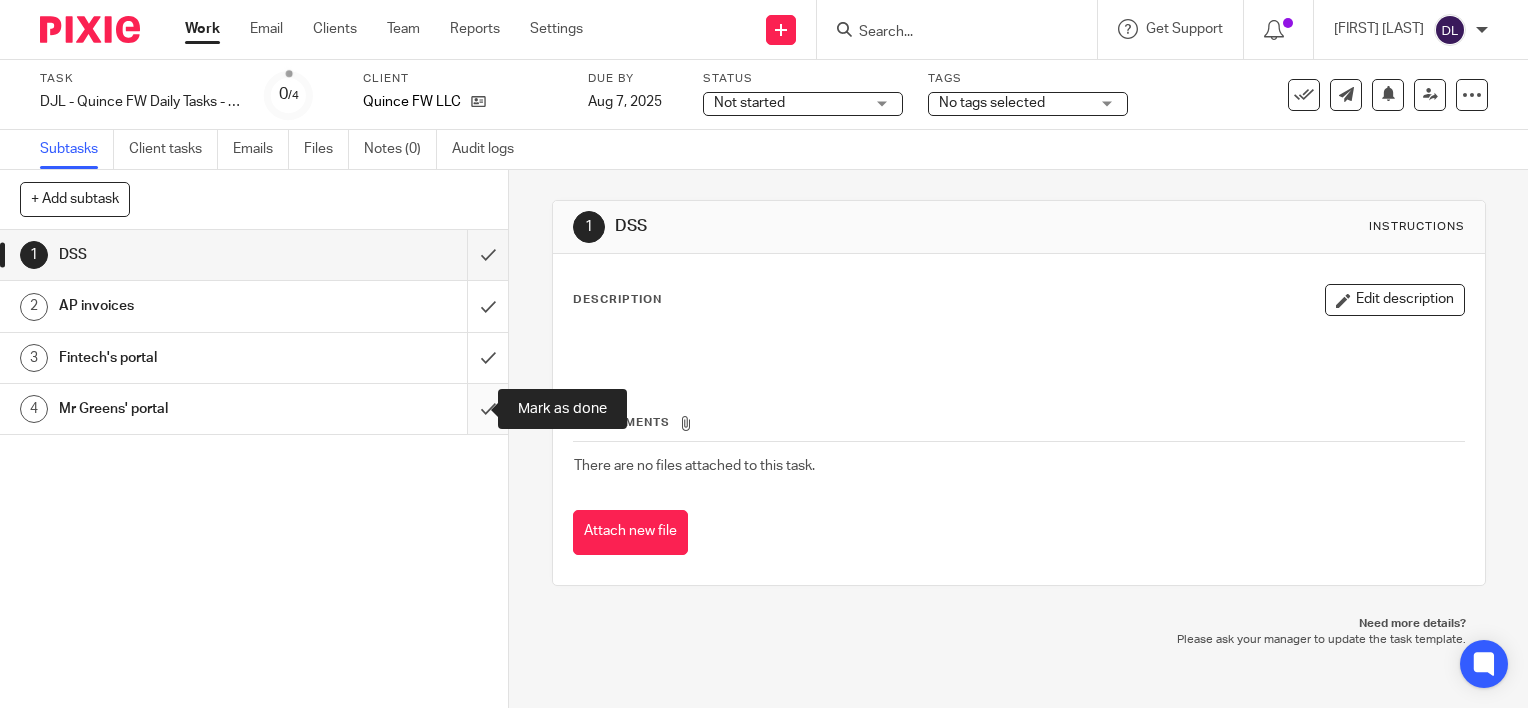click at bounding box center [254, 409] 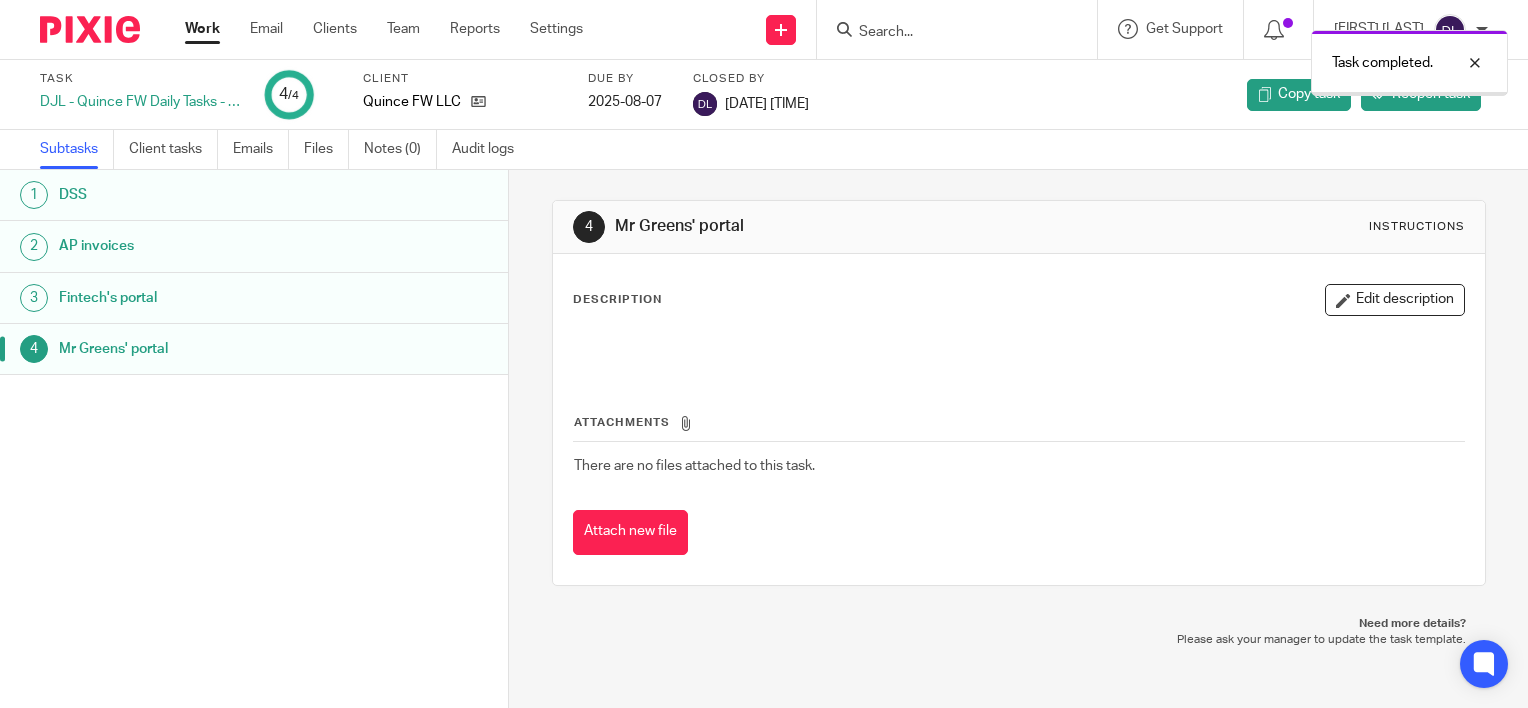 scroll, scrollTop: 0, scrollLeft: 0, axis: both 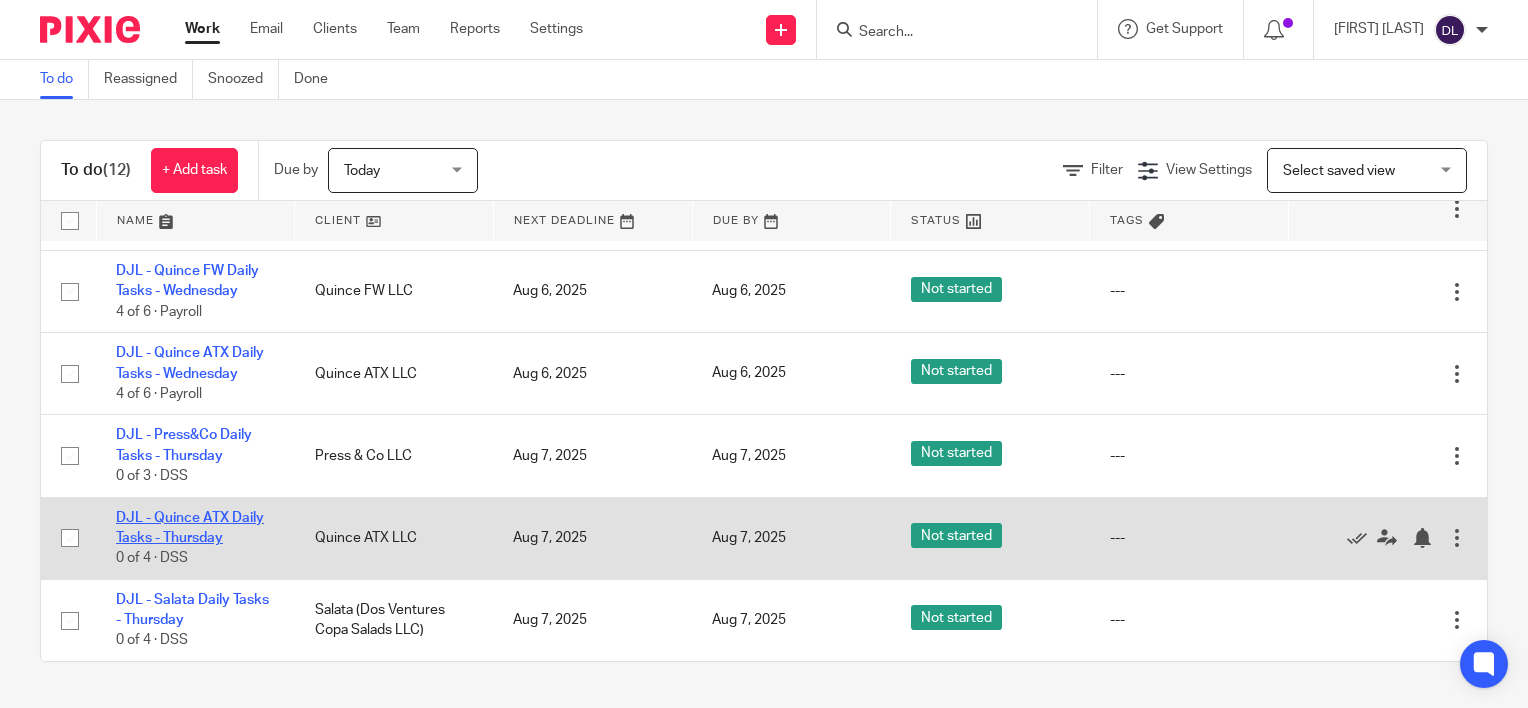click on "DJL - Quince ATX Daily Tasks - Thursday" at bounding box center (190, 528) 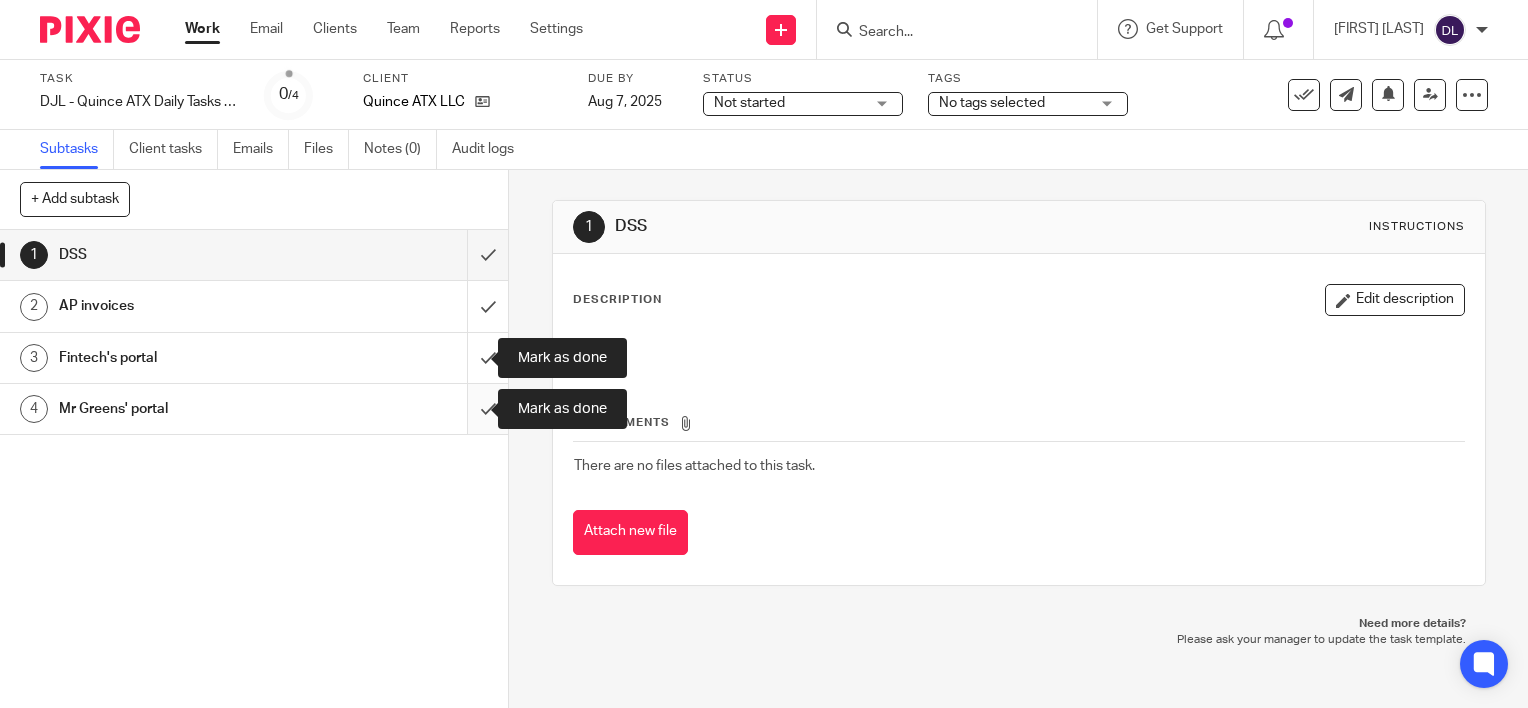 scroll, scrollTop: 0, scrollLeft: 0, axis: both 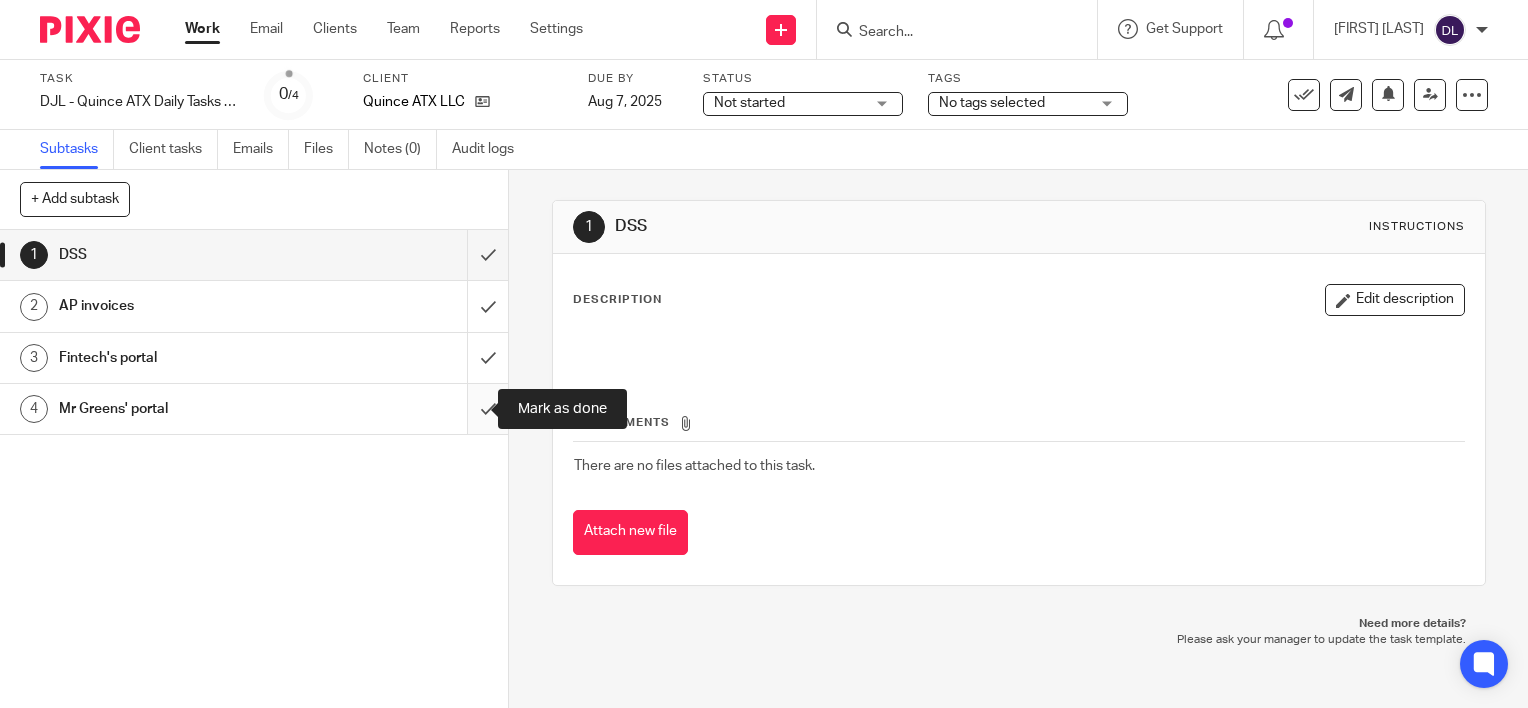 click at bounding box center (254, 409) 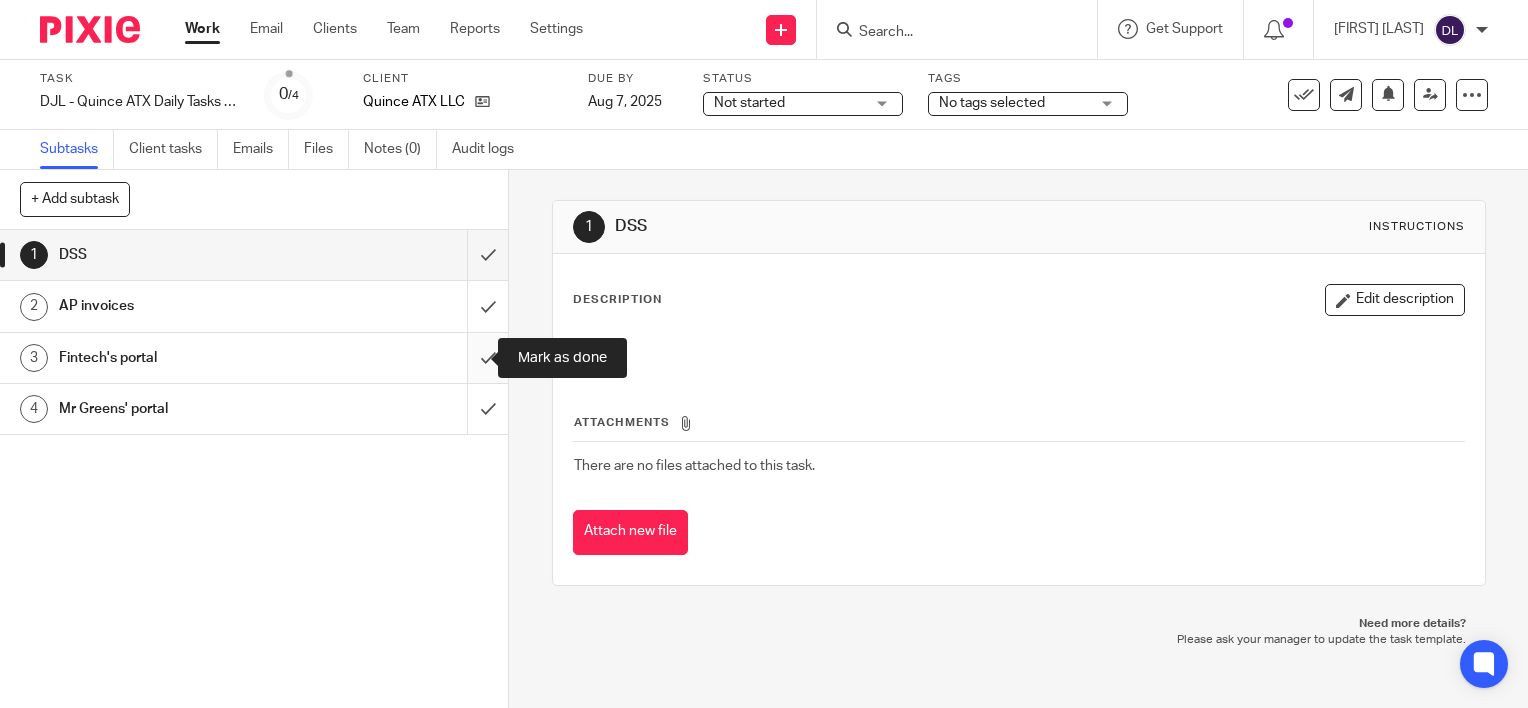 click at bounding box center [254, 358] 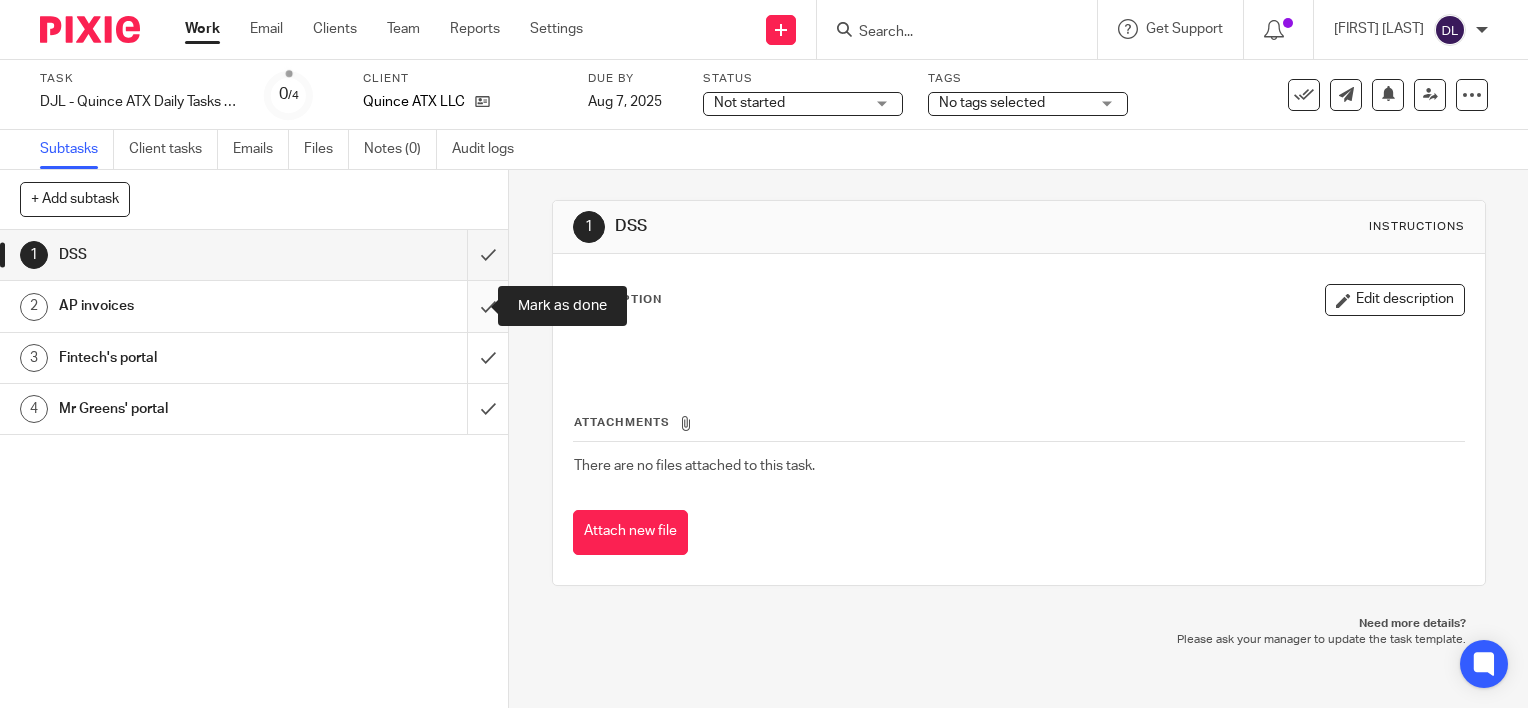 click at bounding box center (254, 306) 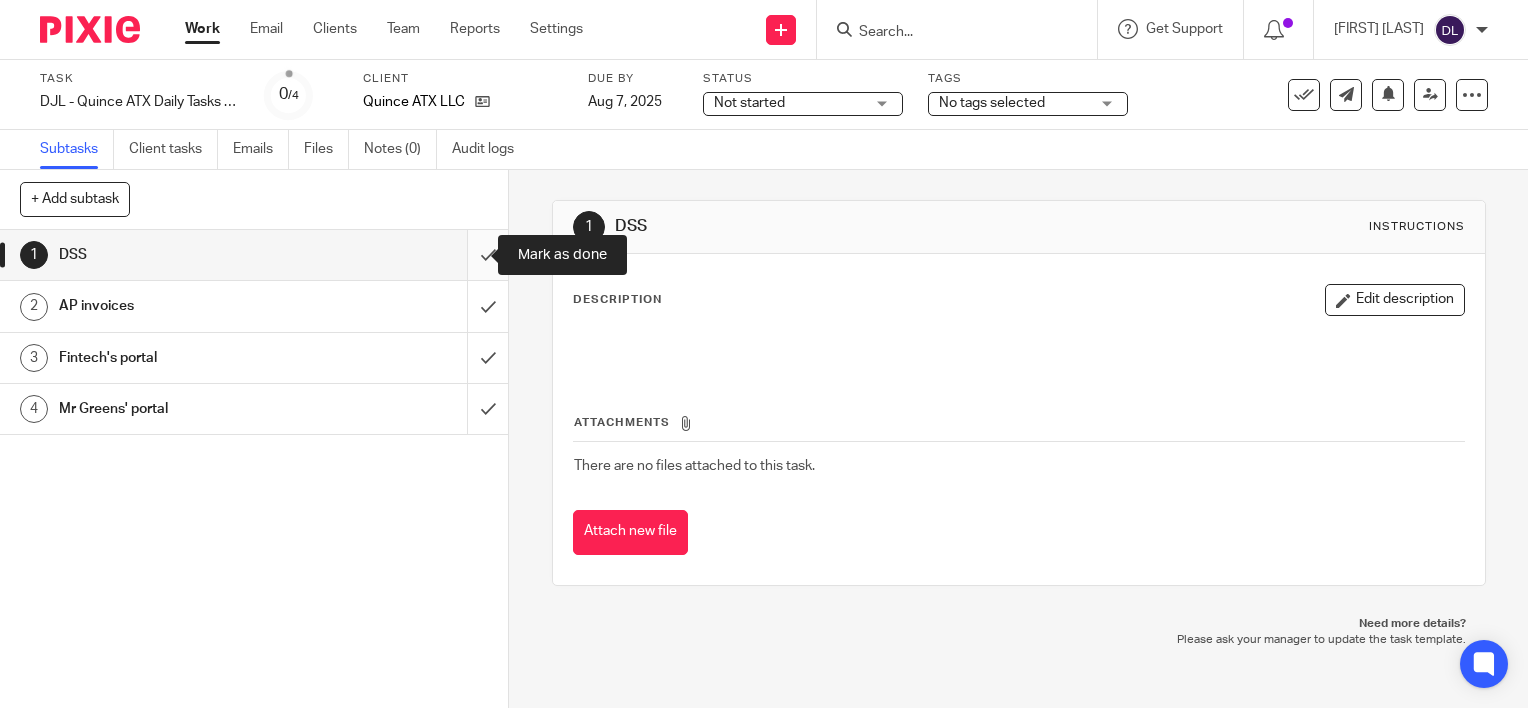 click at bounding box center (254, 255) 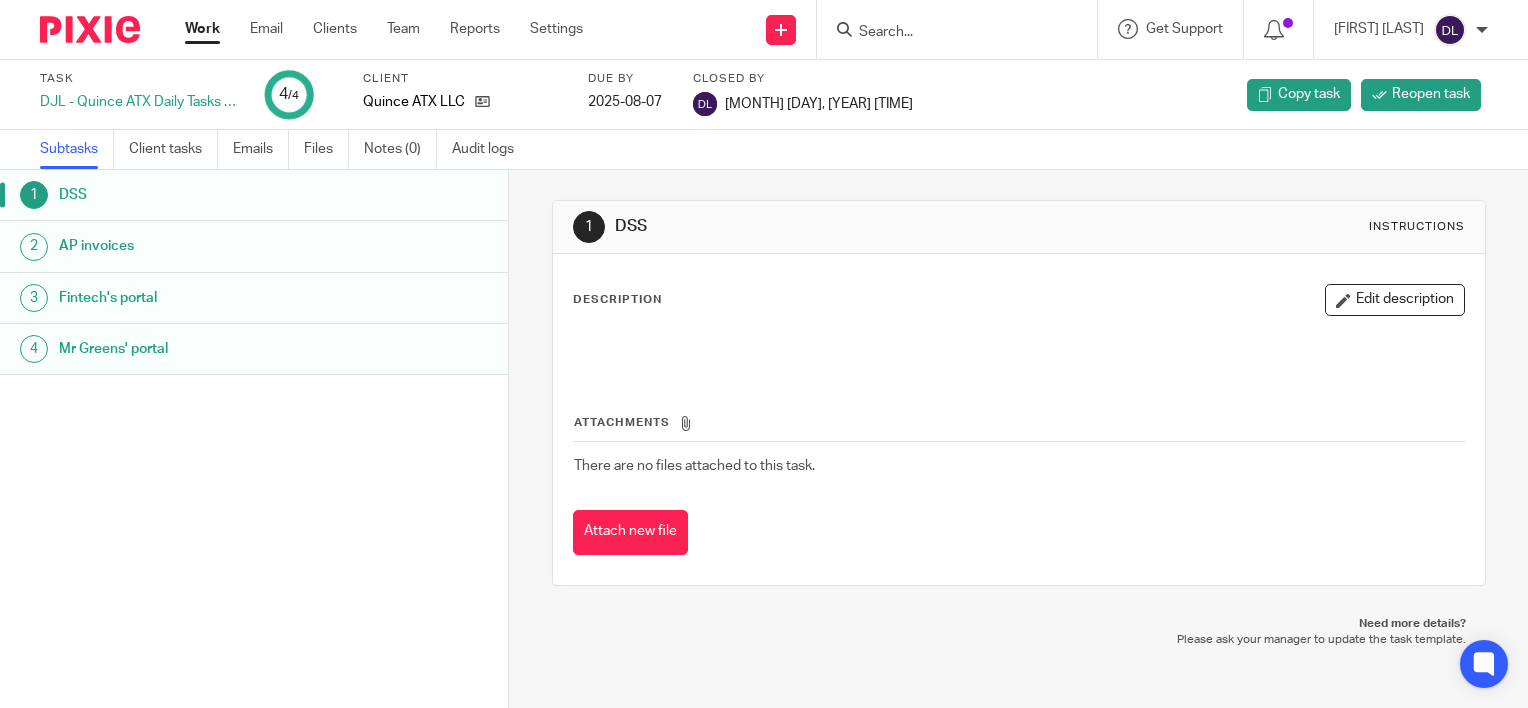 scroll, scrollTop: 0, scrollLeft: 0, axis: both 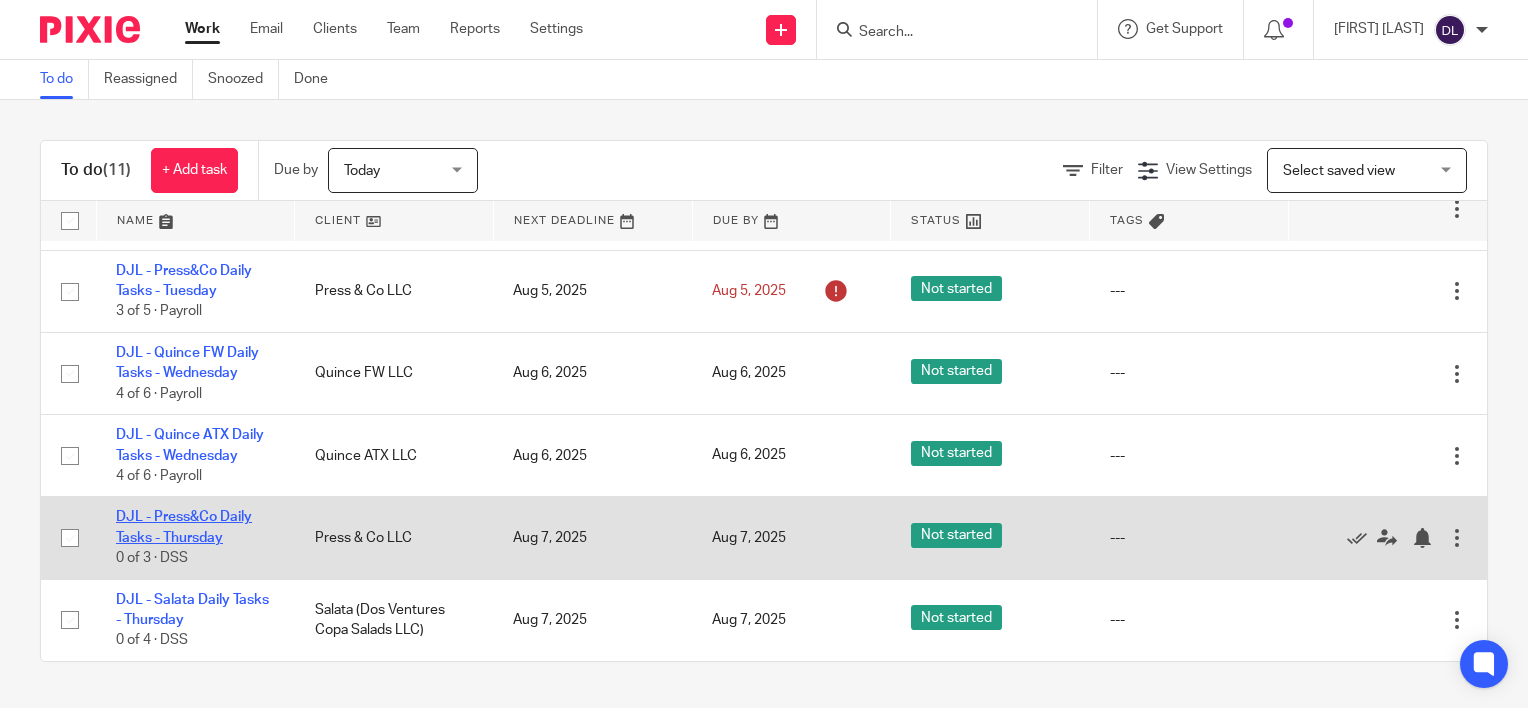 click on "DJL - Press&Co Daily Tasks - Thursday" at bounding box center [184, 527] 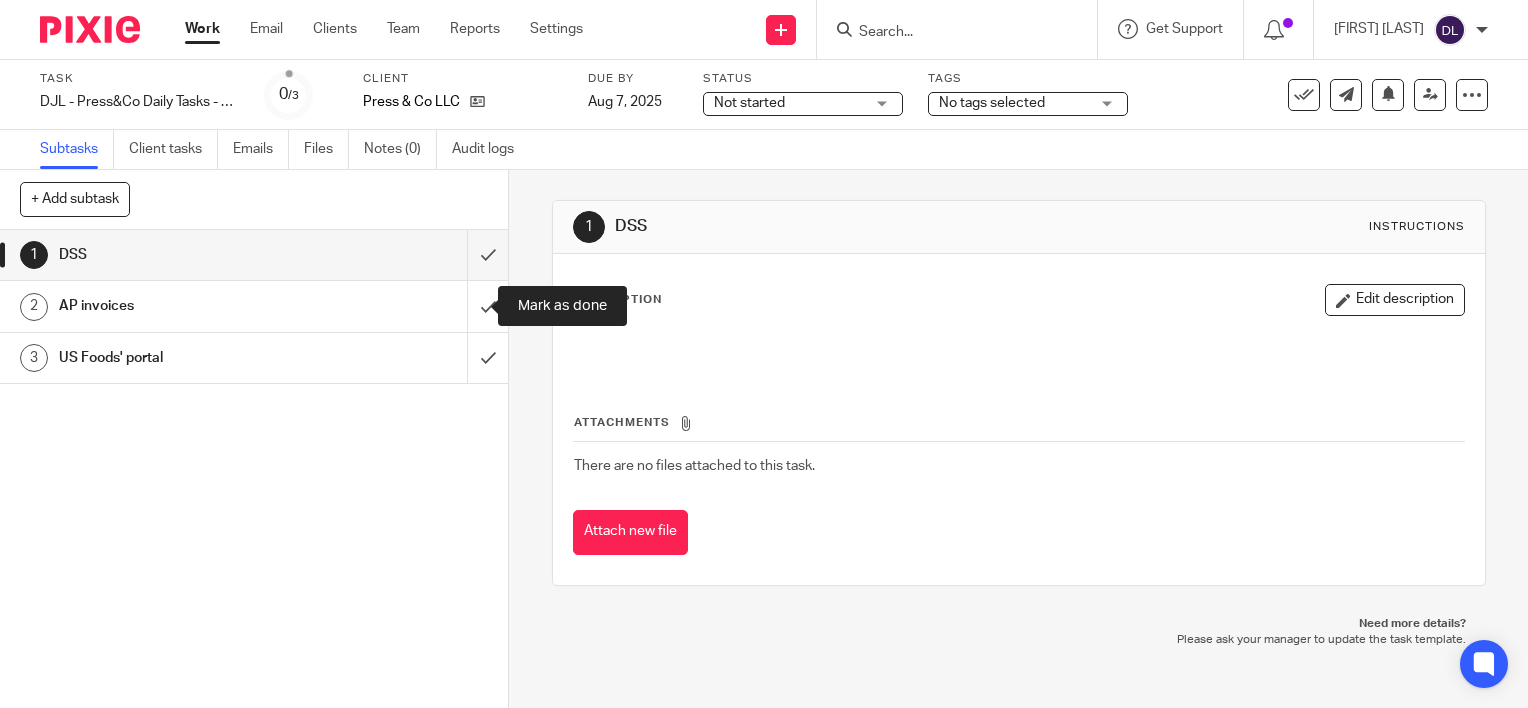 scroll, scrollTop: 0, scrollLeft: 0, axis: both 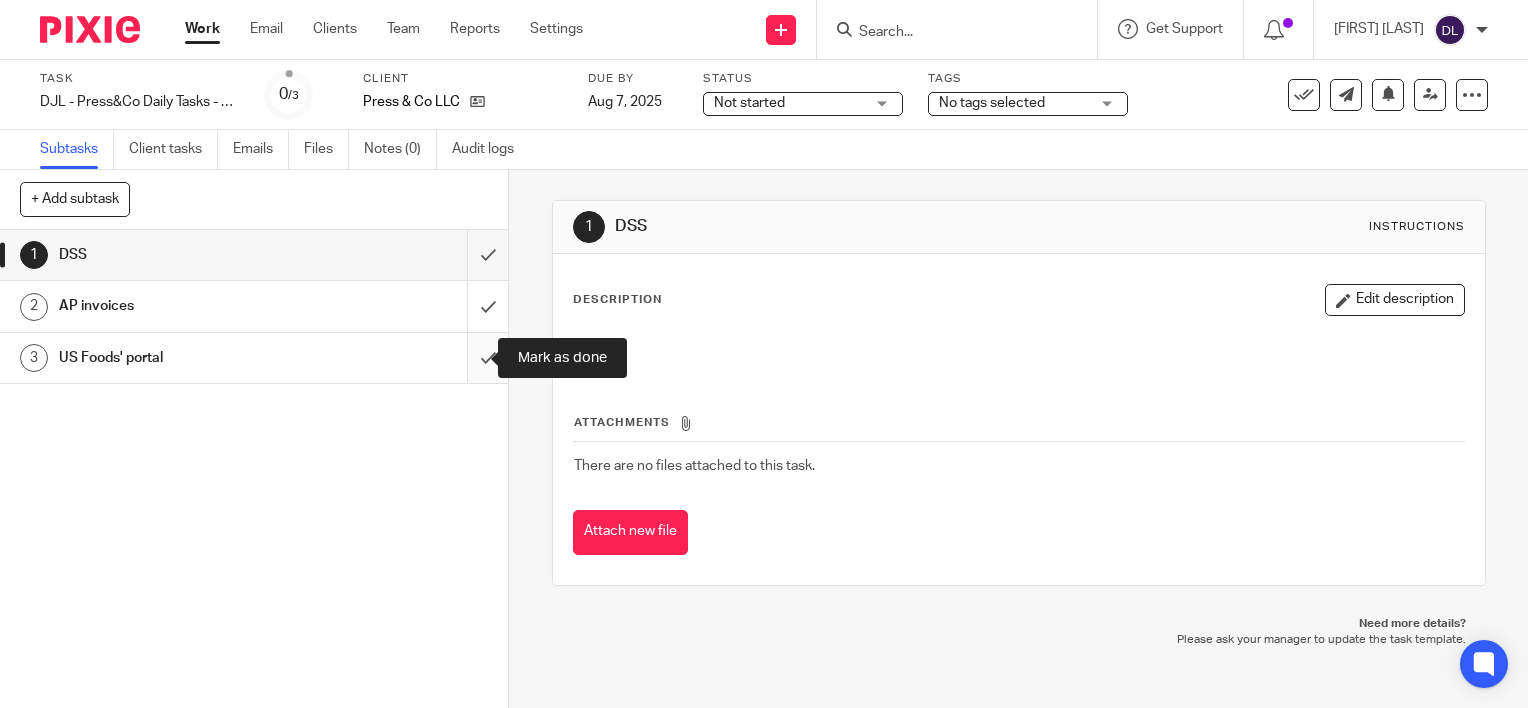 click at bounding box center (254, 358) 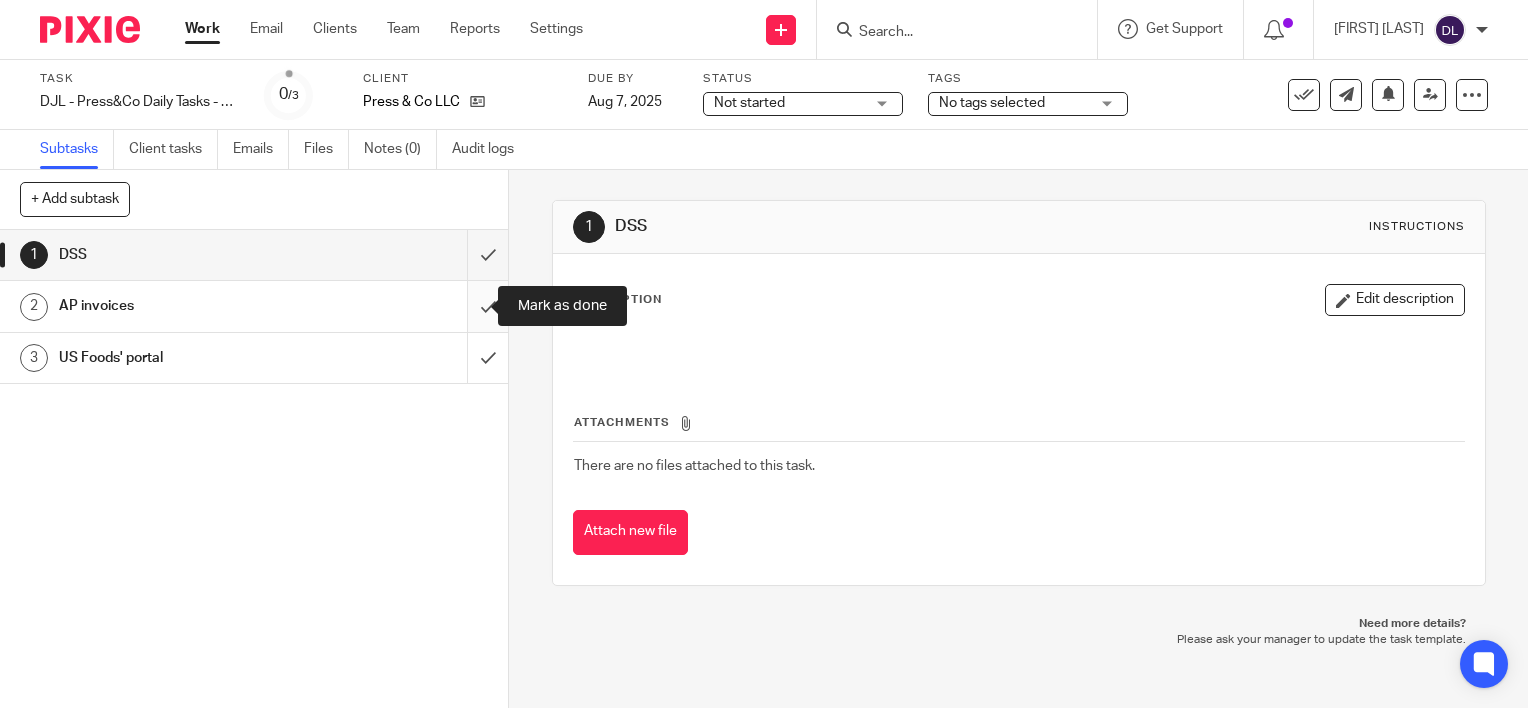 click at bounding box center (254, 306) 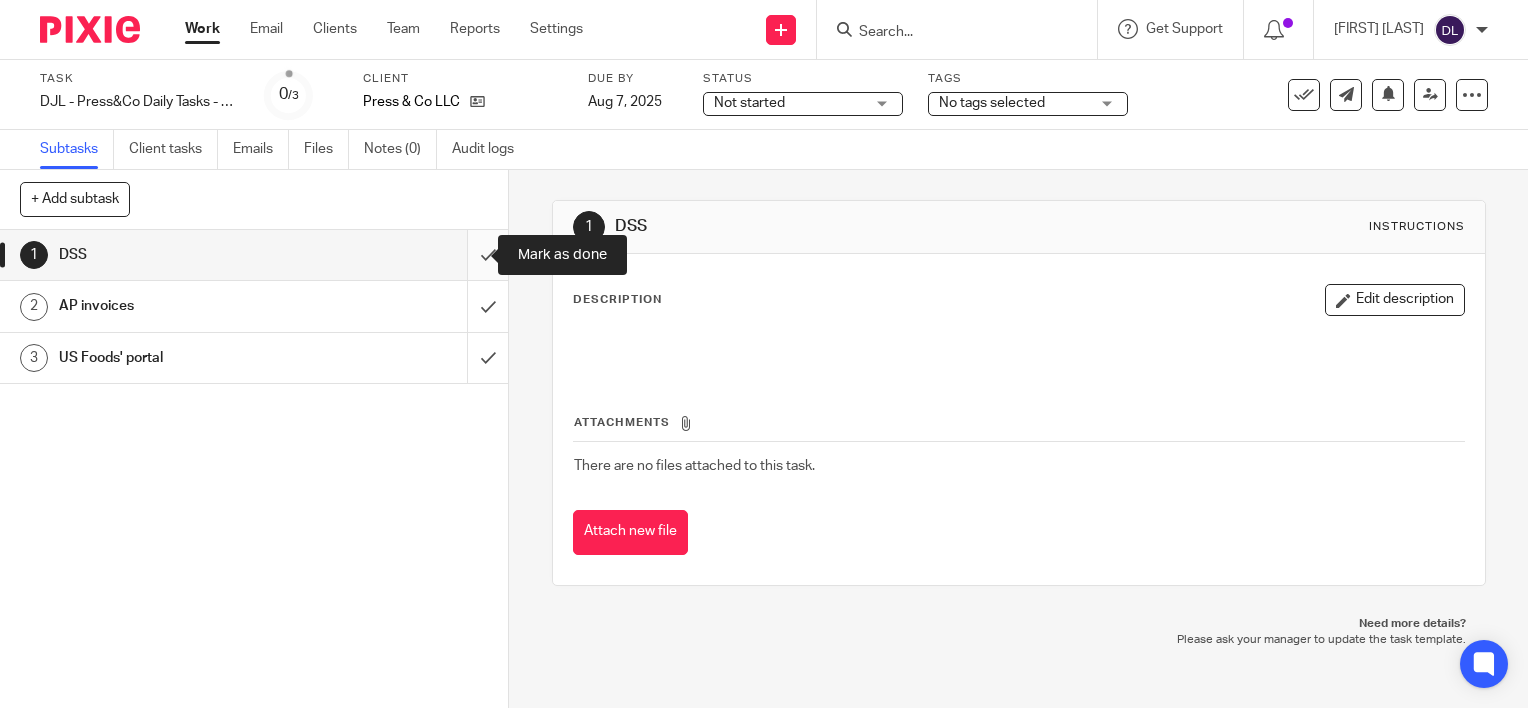 click at bounding box center (254, 255) 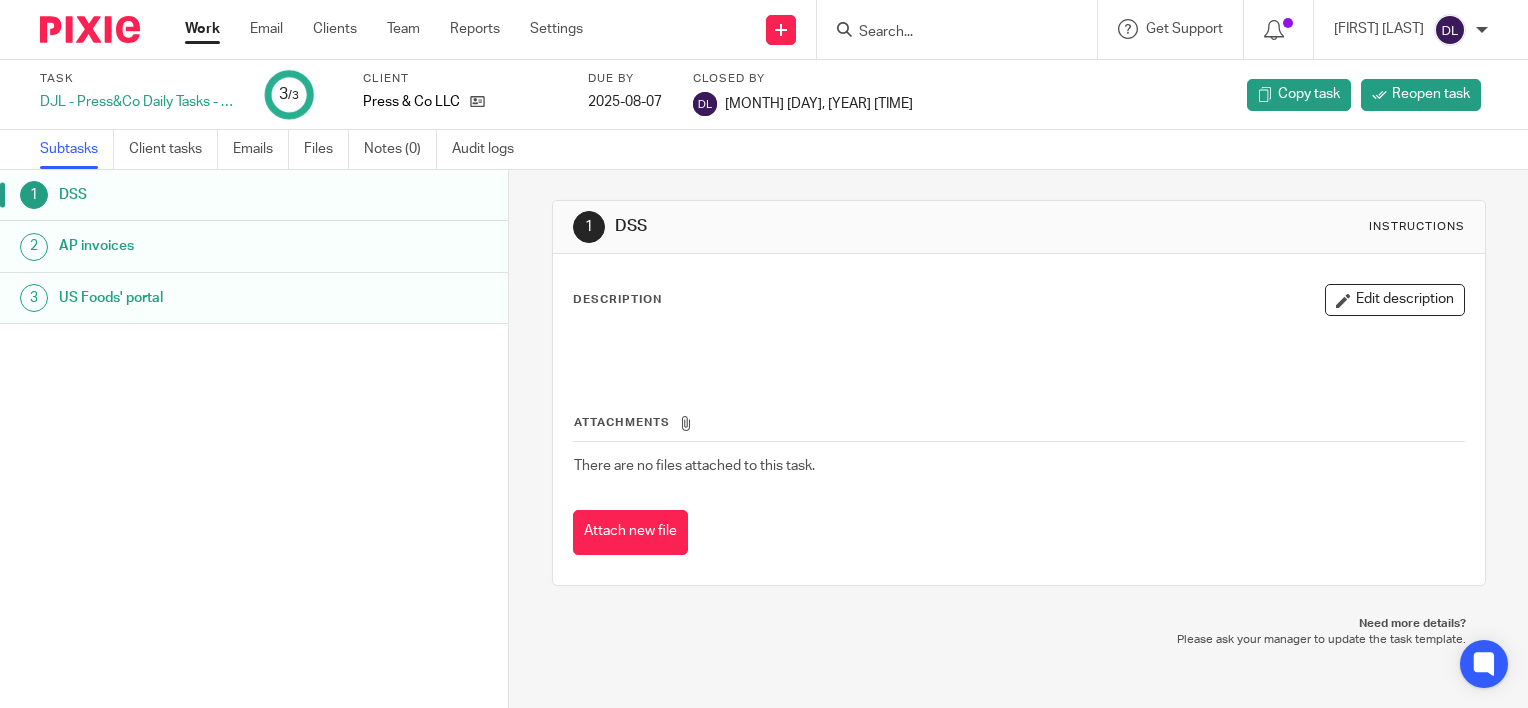 scroll, scrollTop: 0, scrollLeft: 0, axis: both 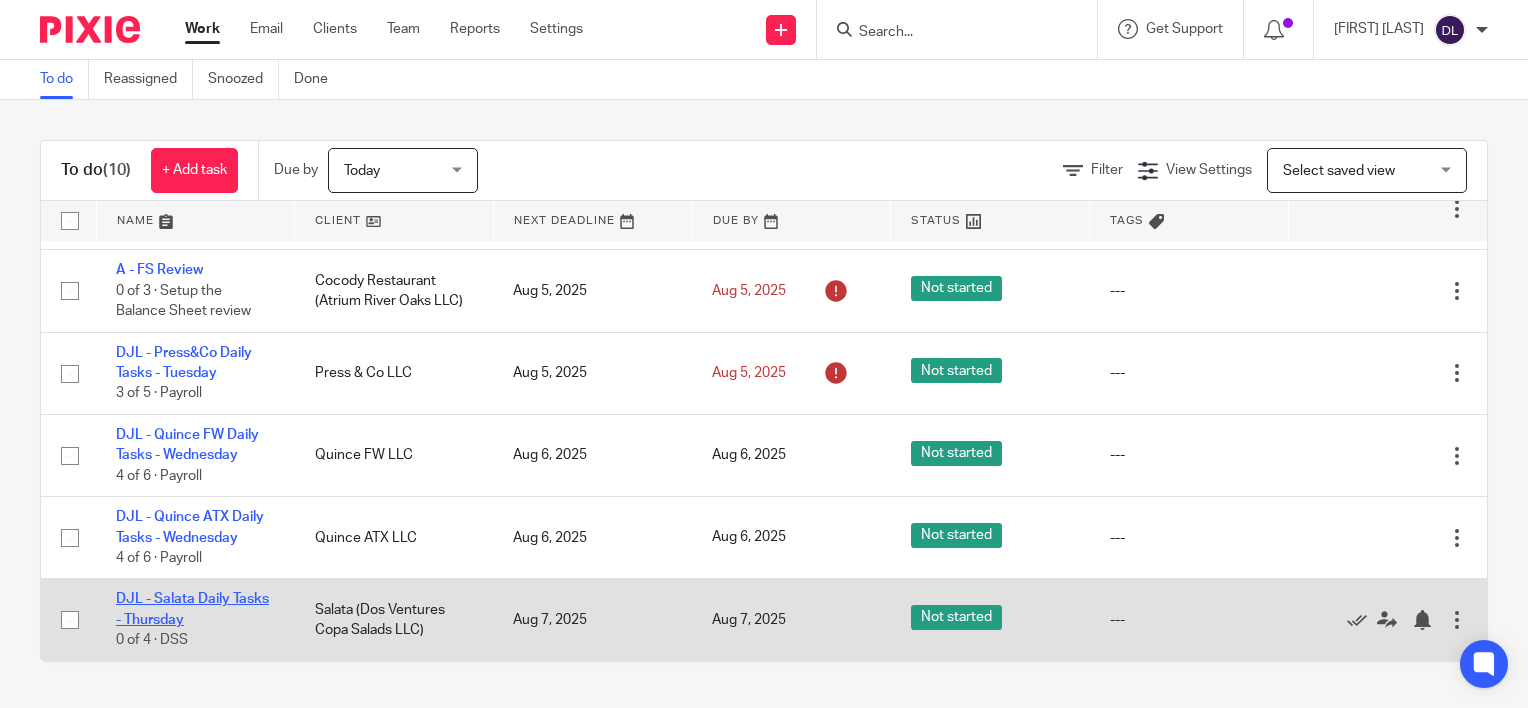 click on "DJL - Salata Daily Tasks - Thursday" at bounding box center [192, 609] 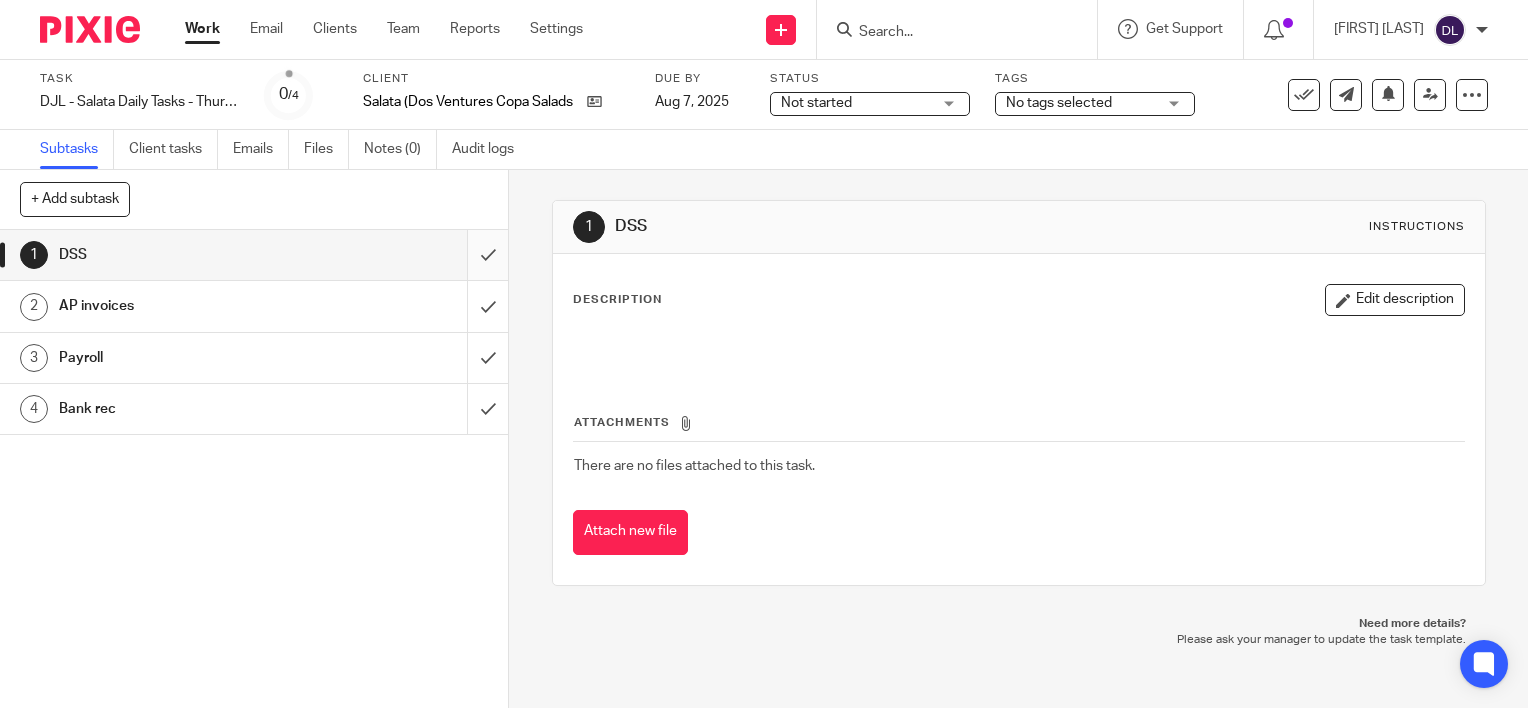 scroll, scrollTop: 0, scrollLeft: 0, axis: both 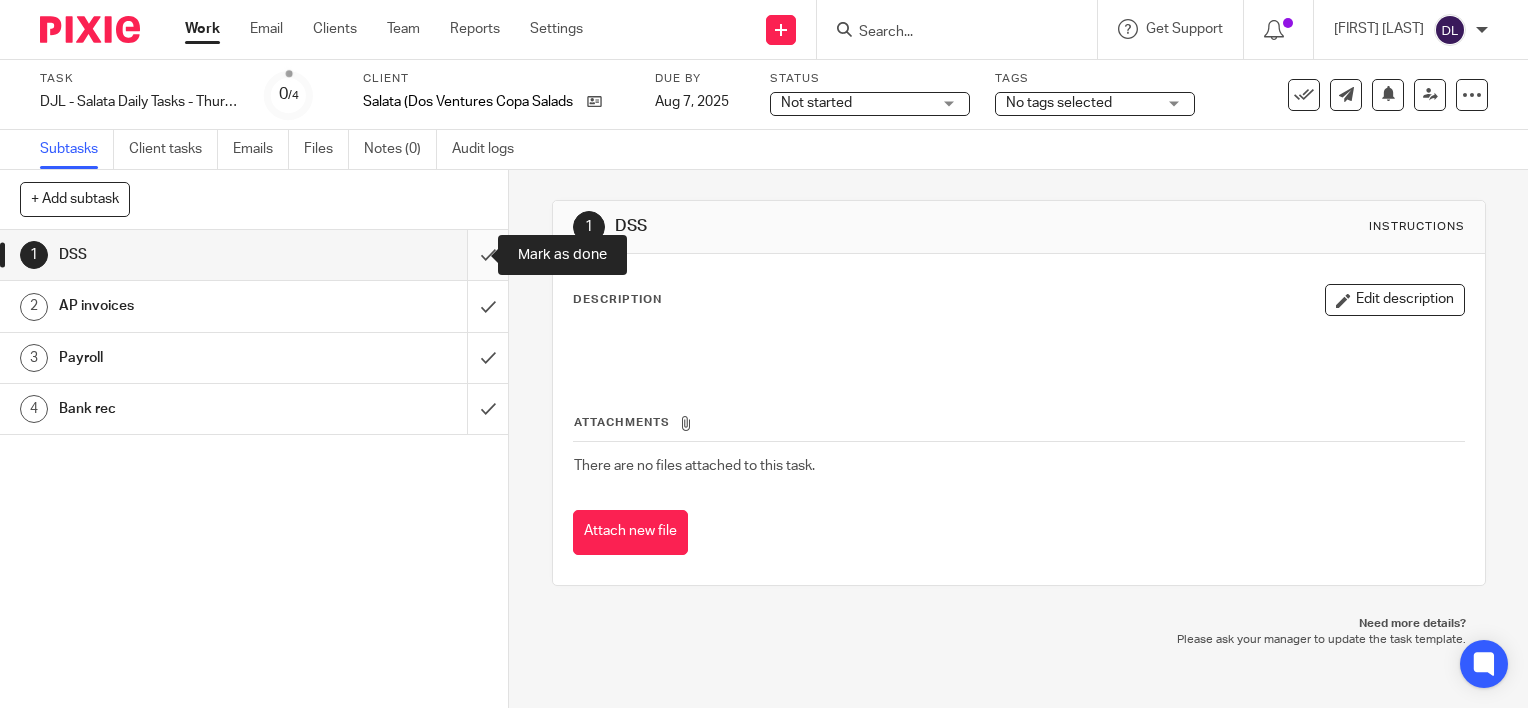 click at bounding box center (254, 255) 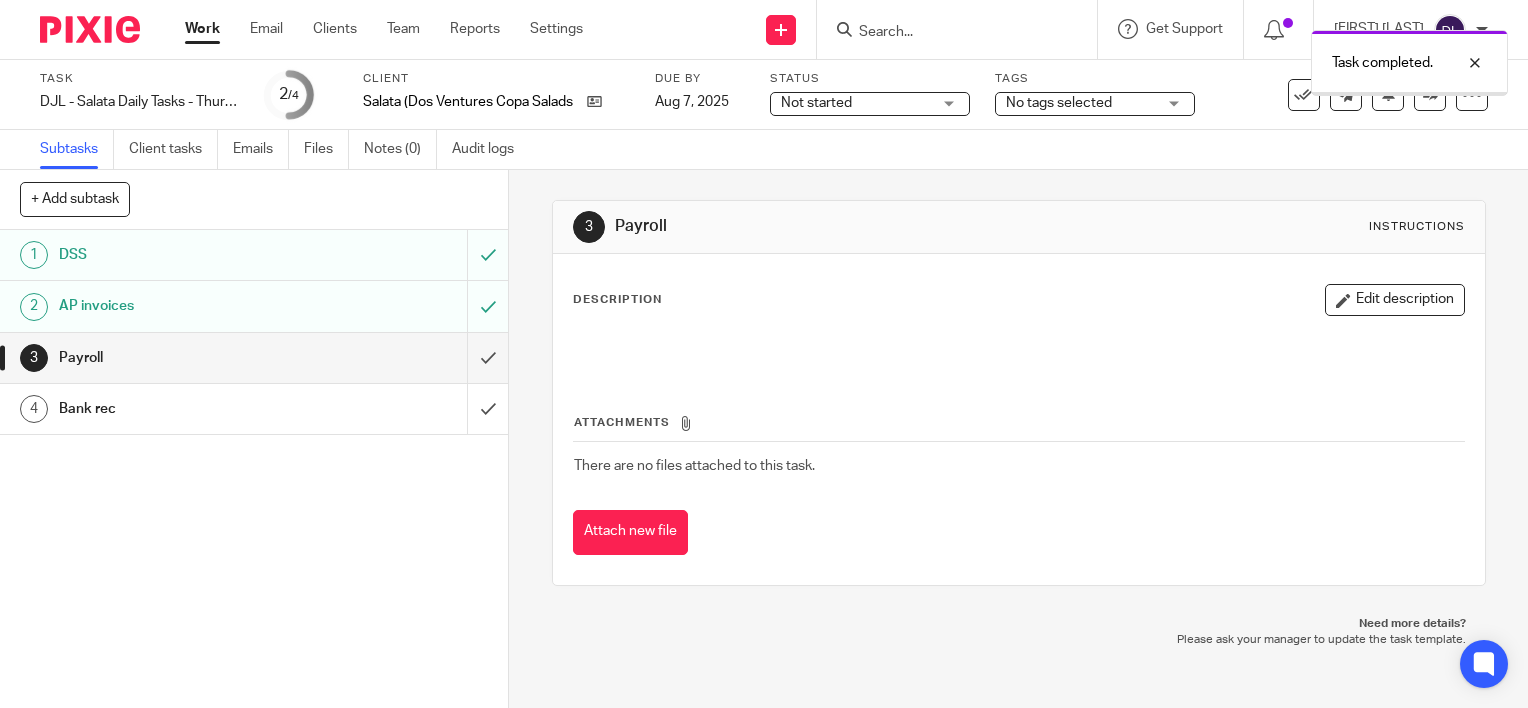 scroll, scrollTop: 0, scrollLeft: 0, axis: both 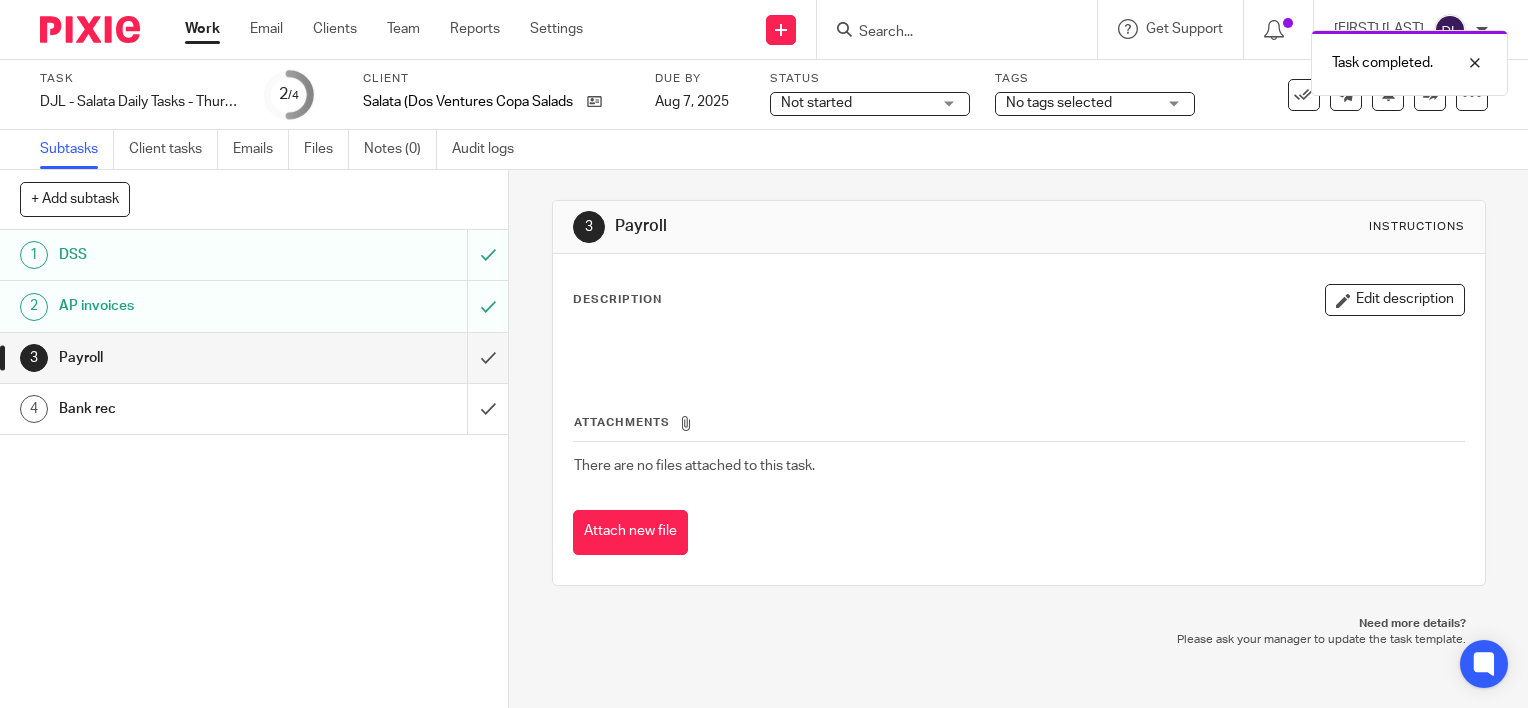 click on "Work" at bounding box center (202, 29) 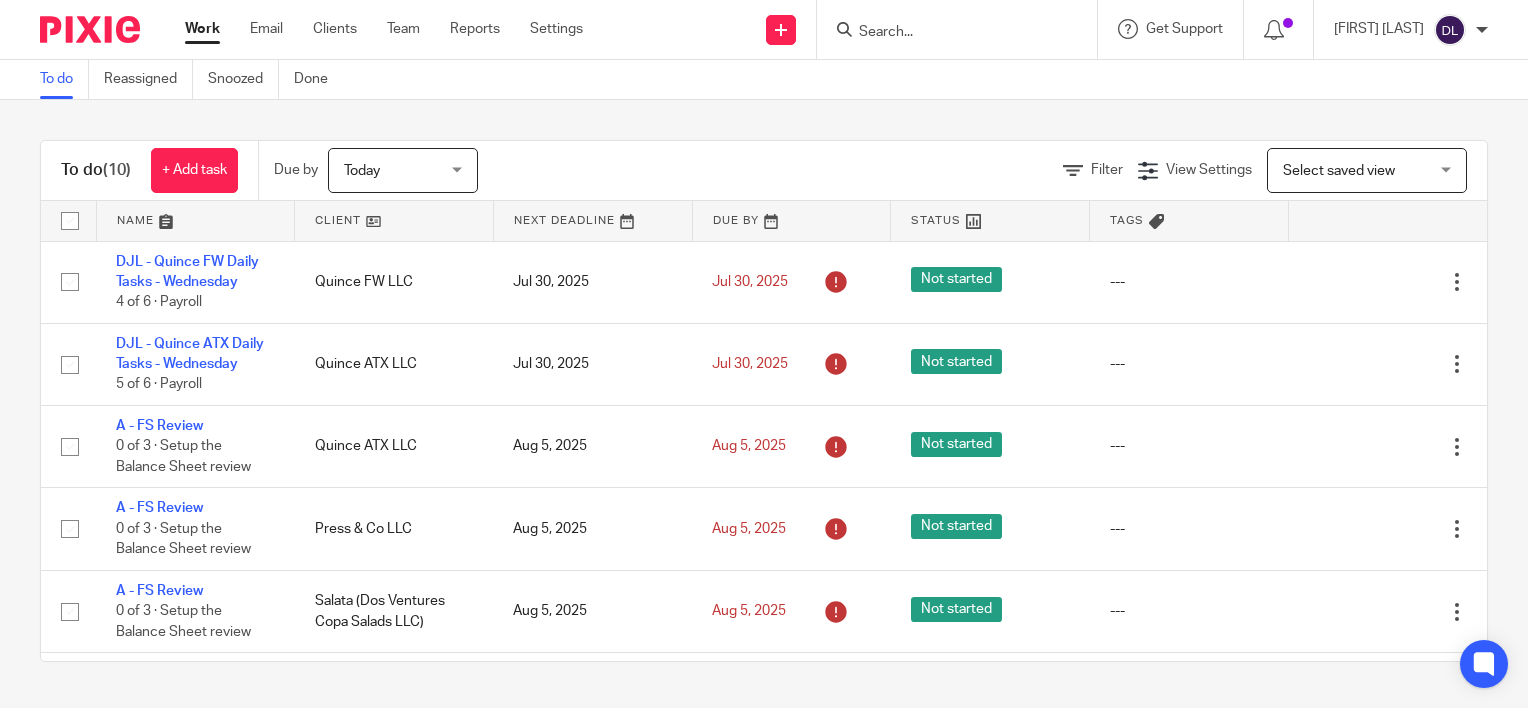 scroll, scrollTop: 0, scrollLeft: 0, axis: both 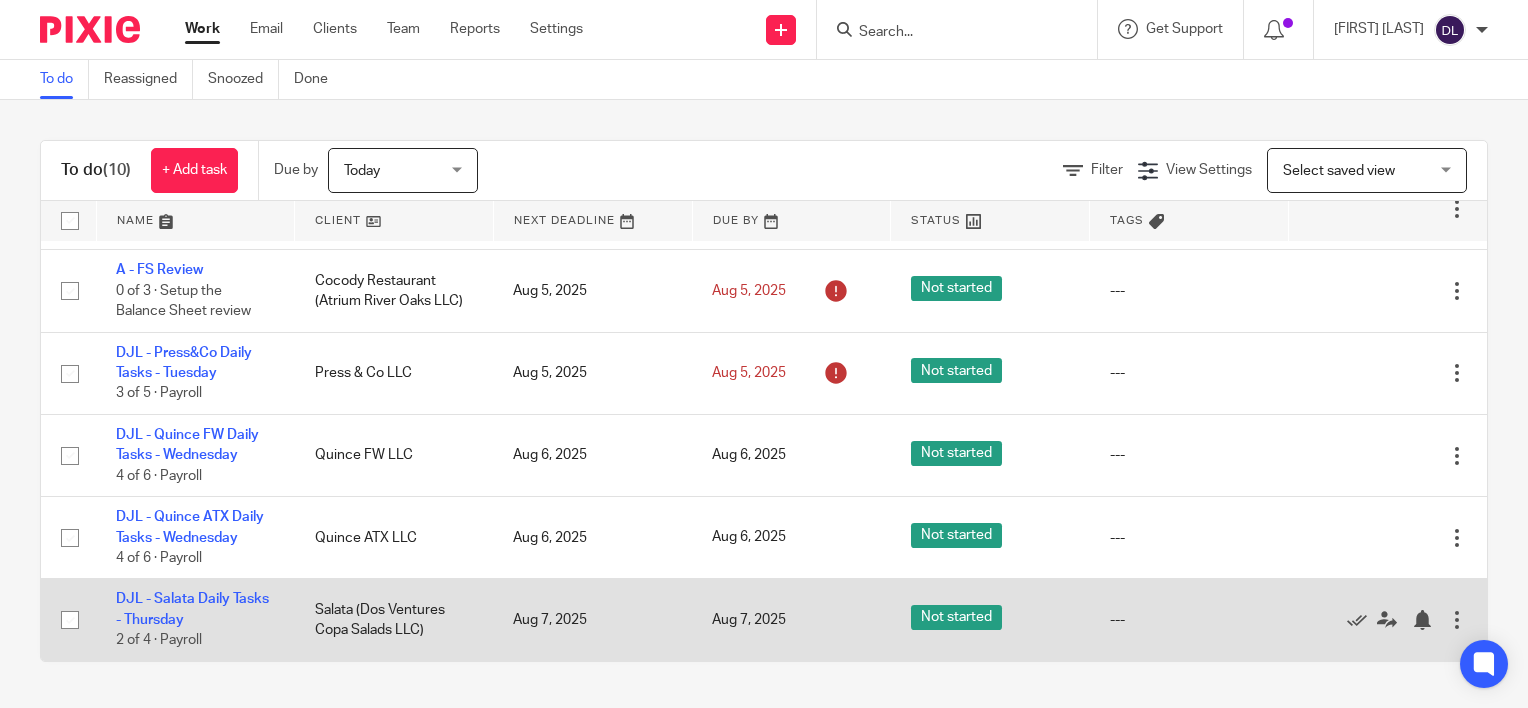 click at bounding box center (1457, 620) 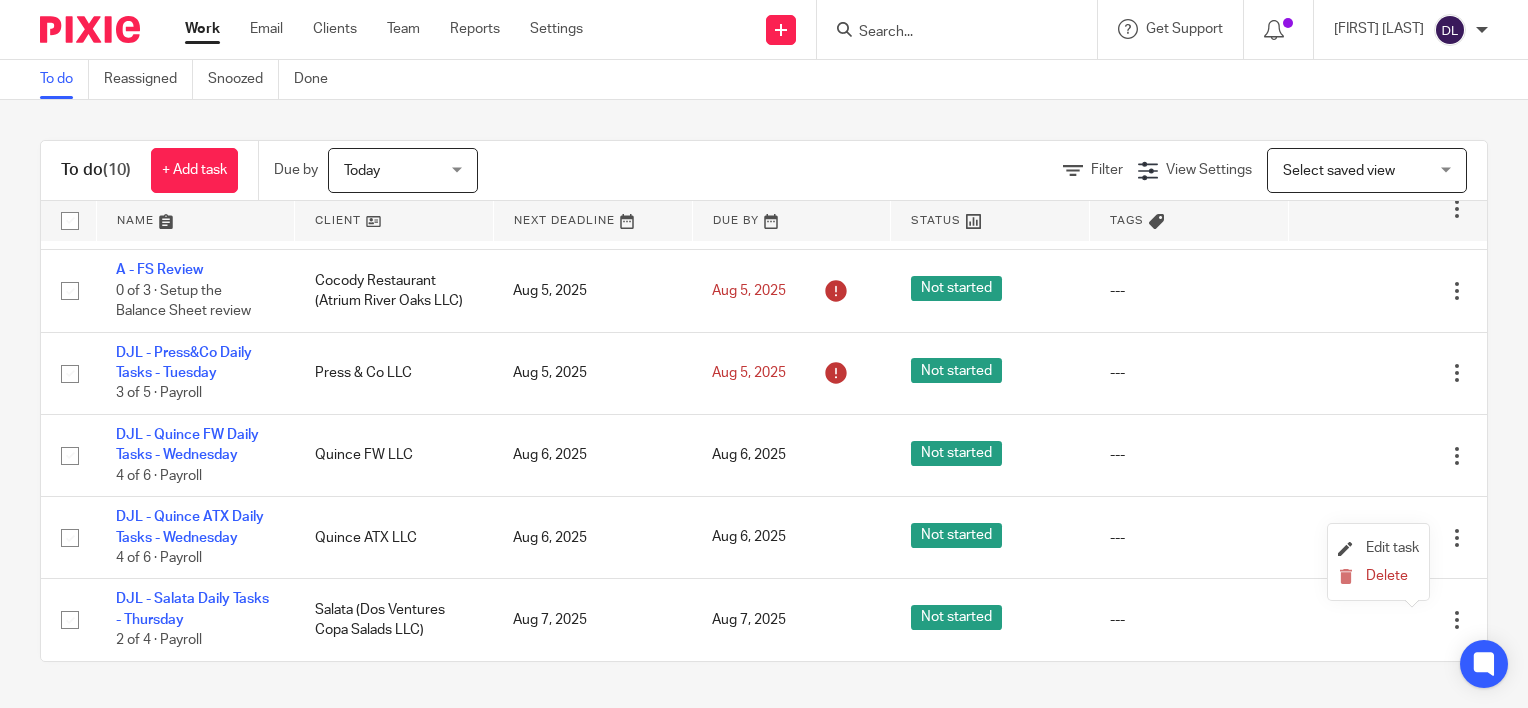 click on "Edit task" at bounding box center [1378, 549] 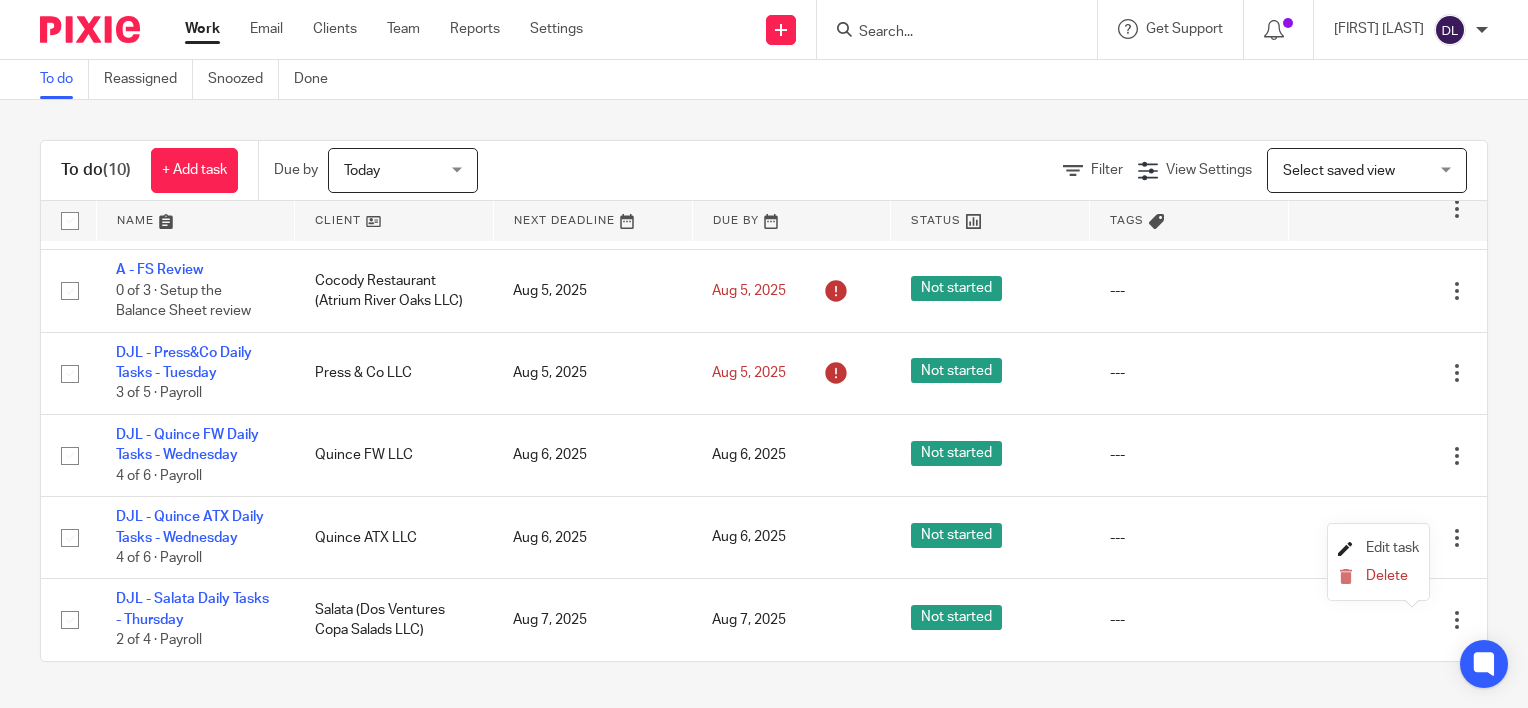 click on "Edit task" at bounding box center (1392, 548) 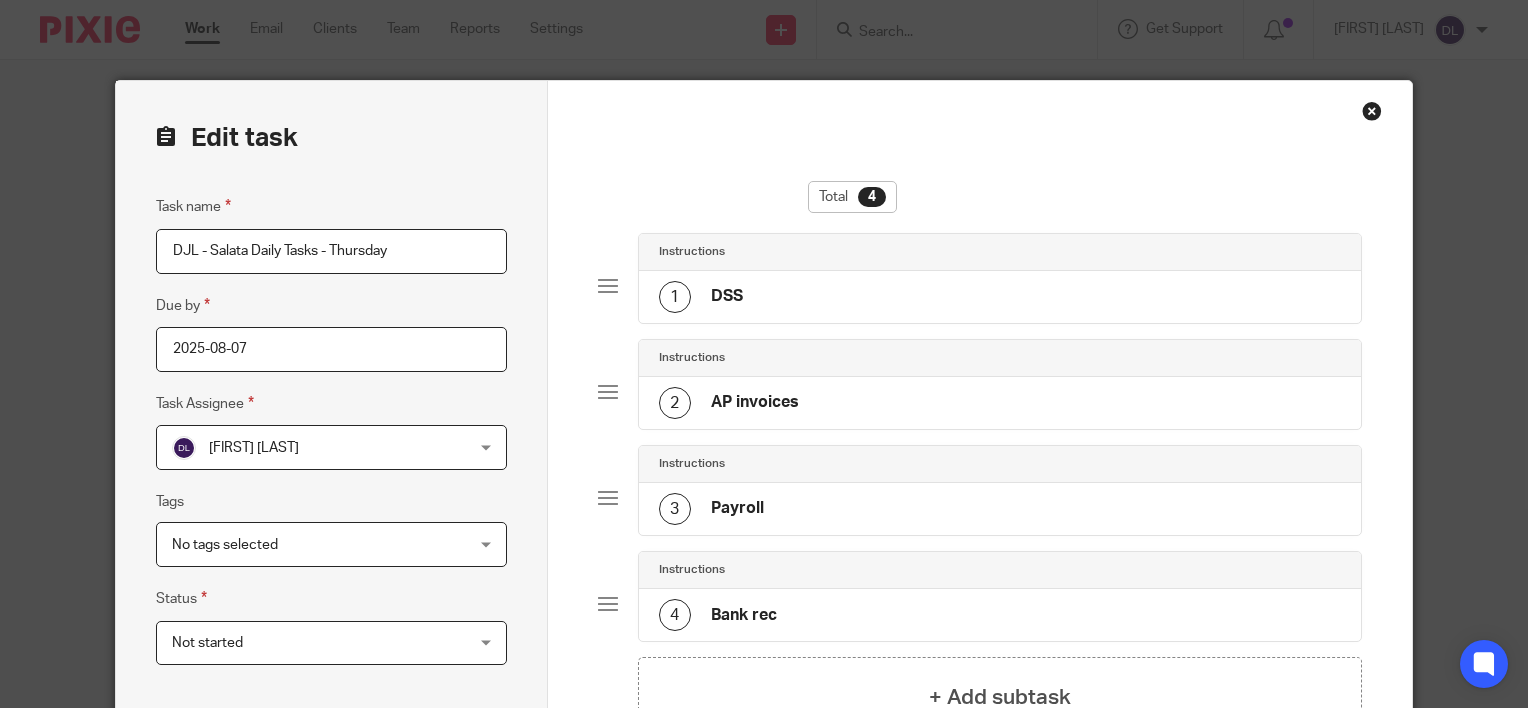 scroll, scrollTop: 0, scrollLeft: 0, axis: both 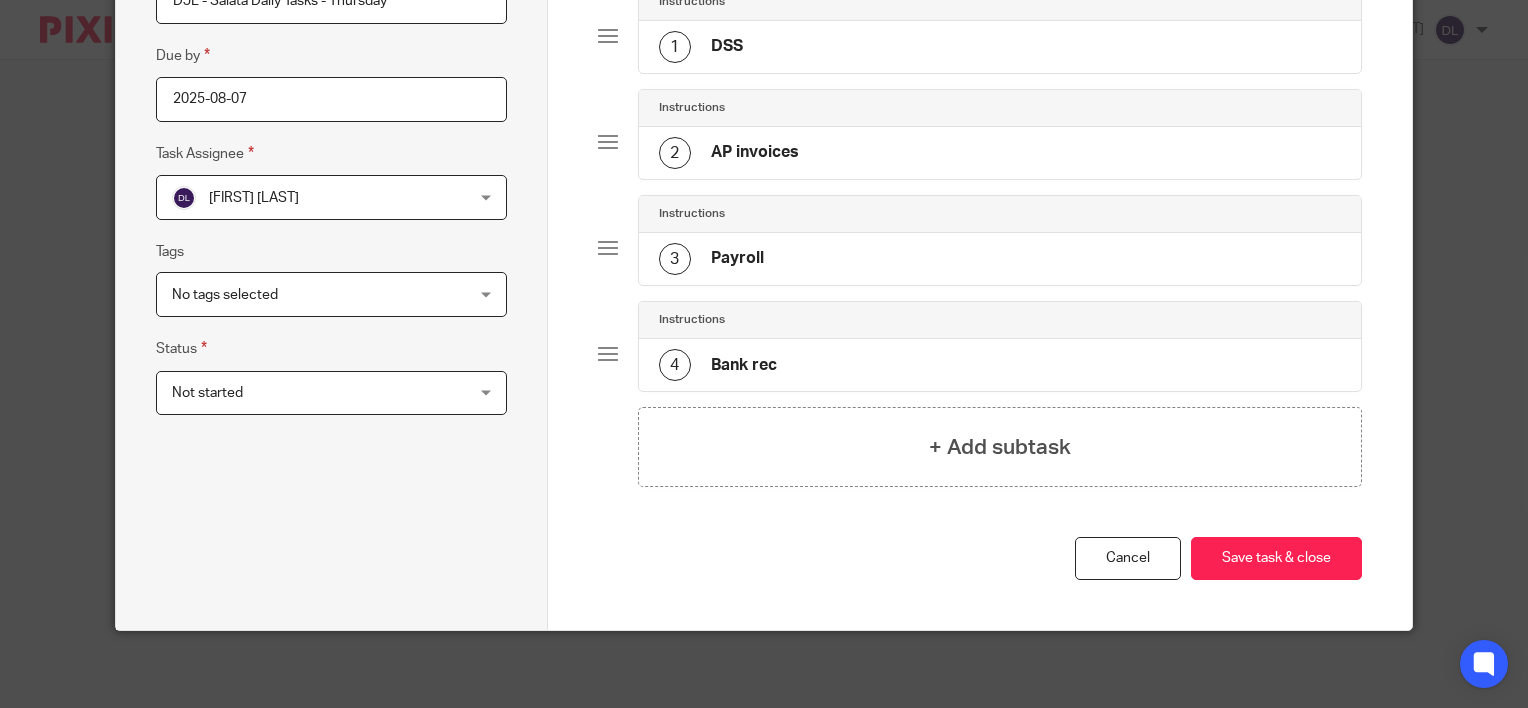 click on "3
Payroll" at bounding box center (1000, 259) 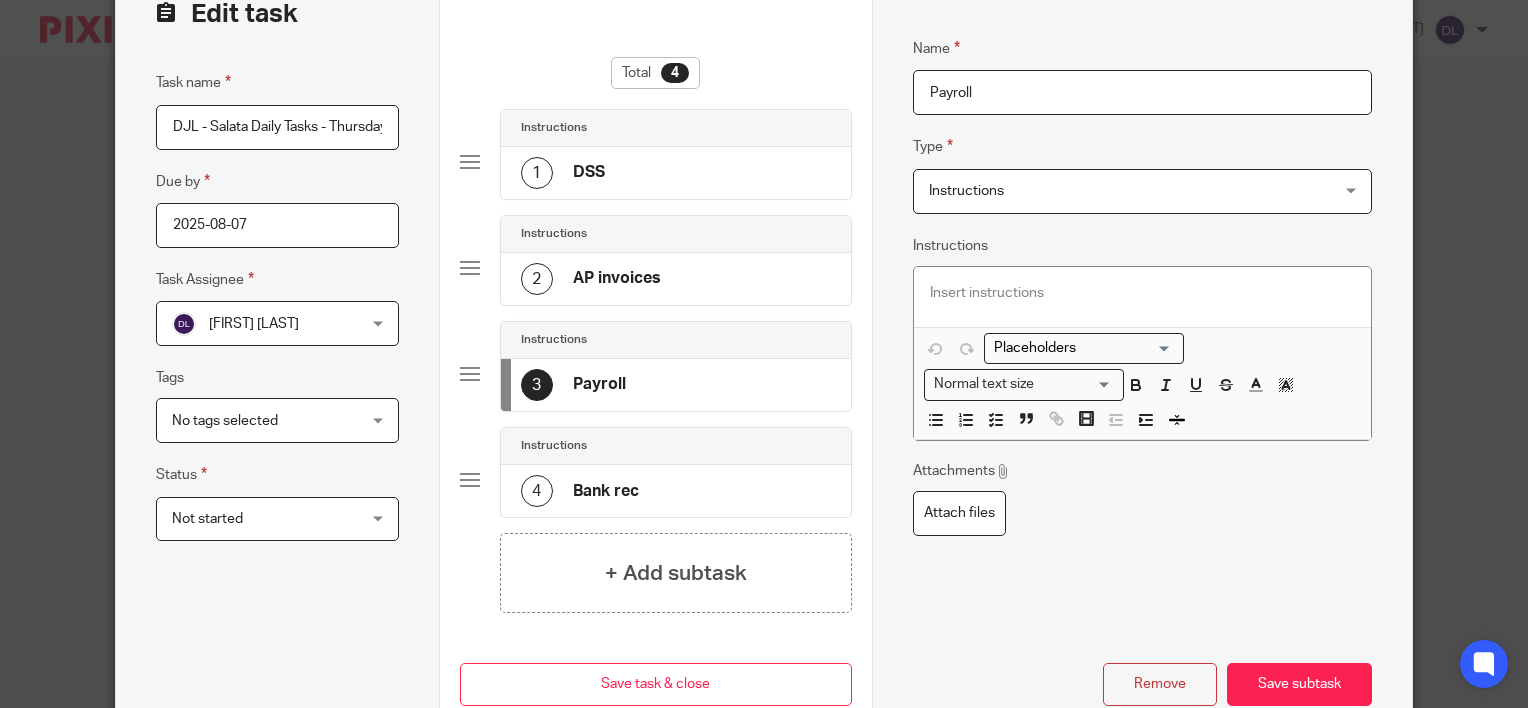 scroll, scrollTop: 250, scrollLeft: 0, axis: vertical 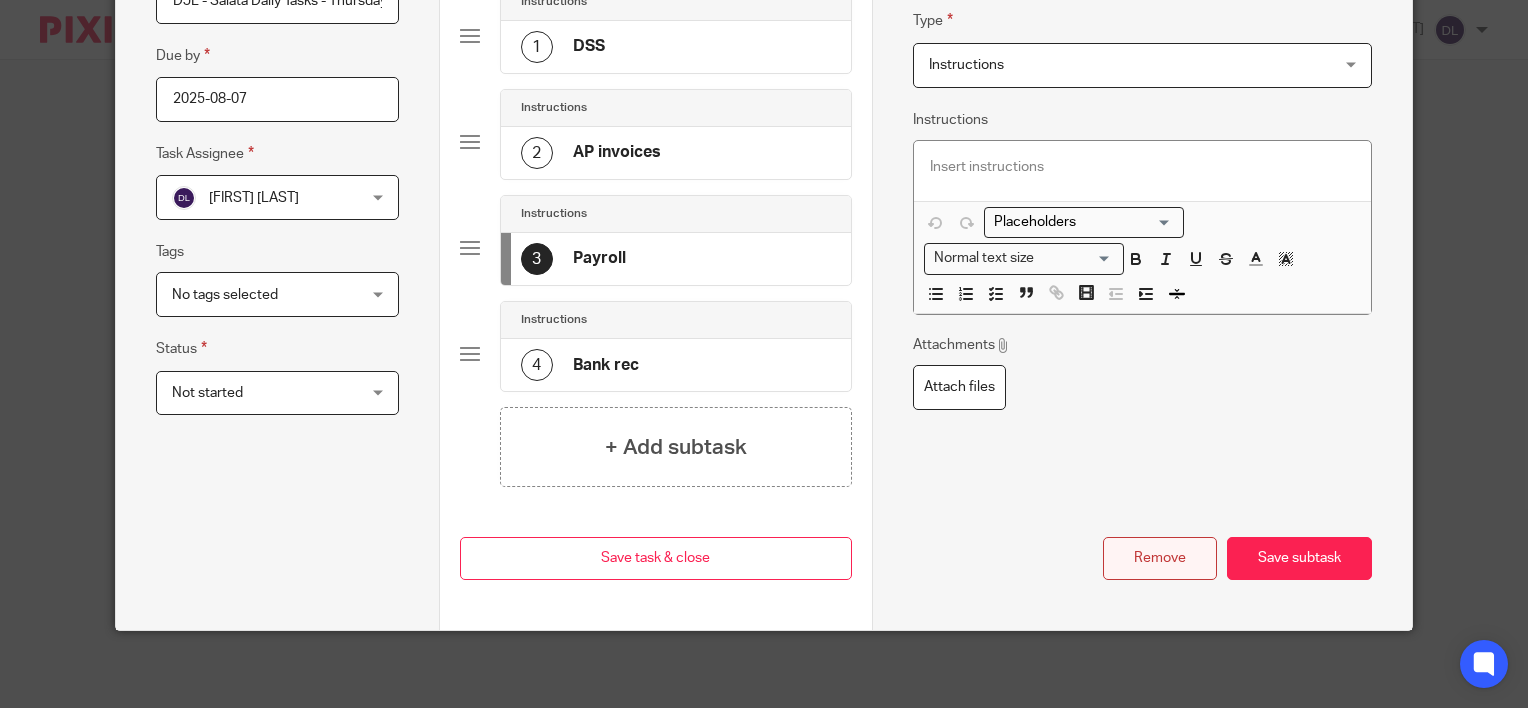 click on "Remove" at bounding box center (1160, 558) 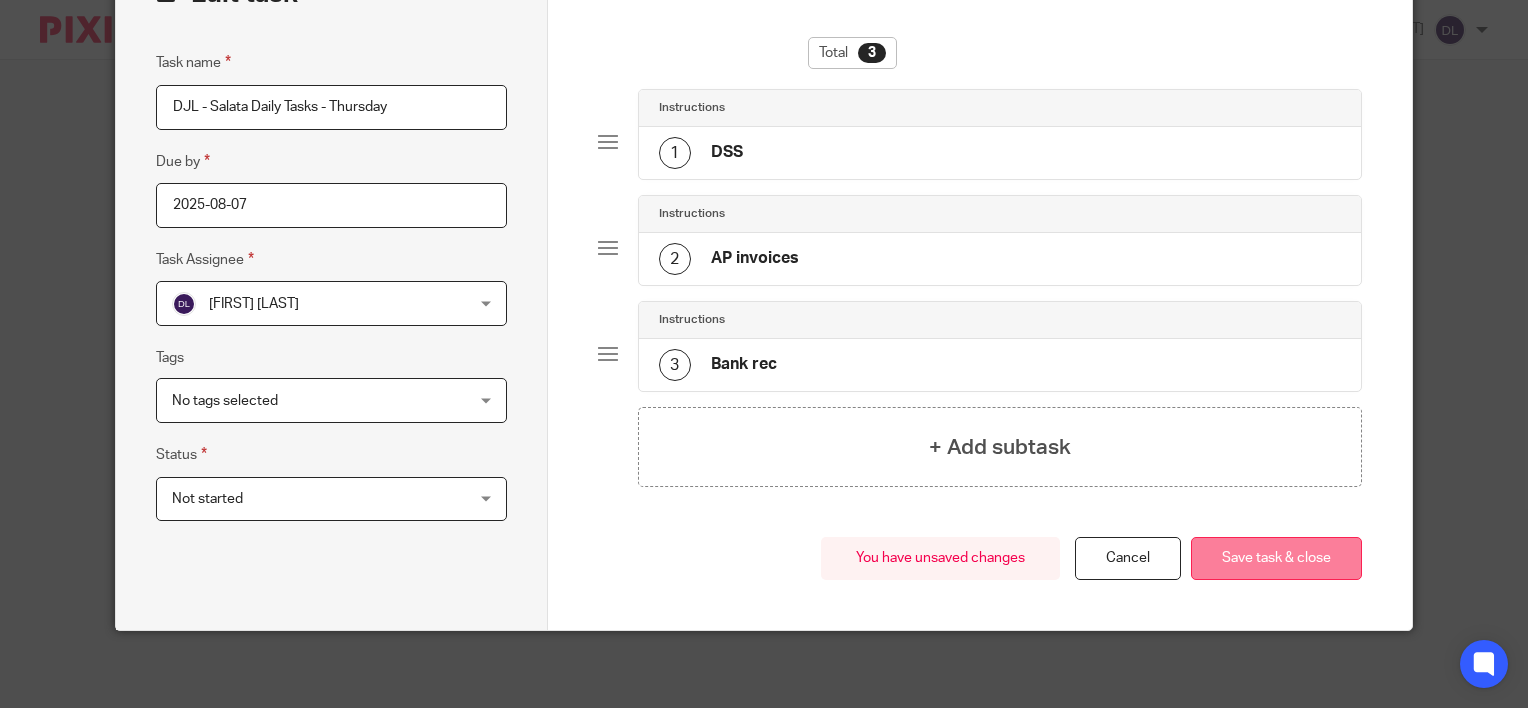 click on "Save task & close" at bounding box center (1276, 558) 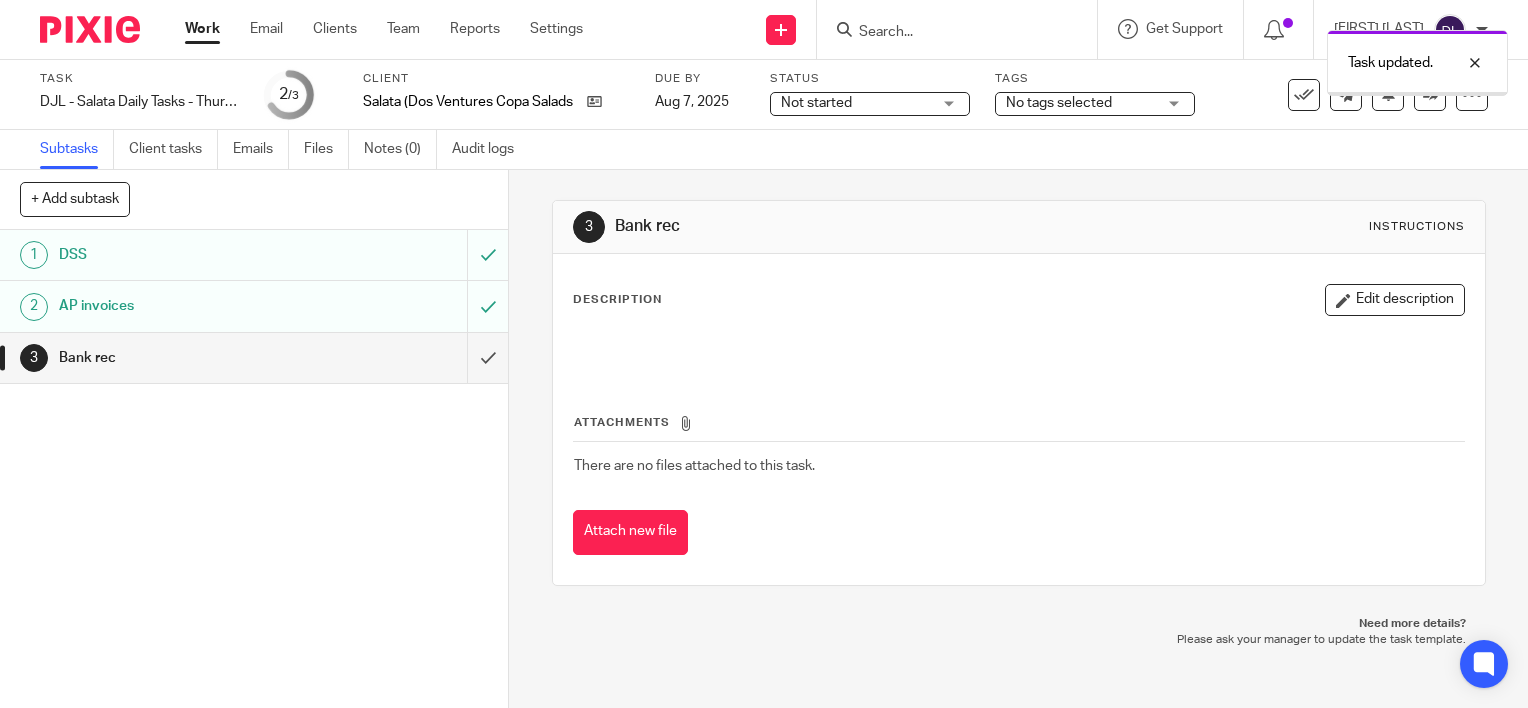 scroll, scrollTop: 0, scrollLeft: 0, axis: both 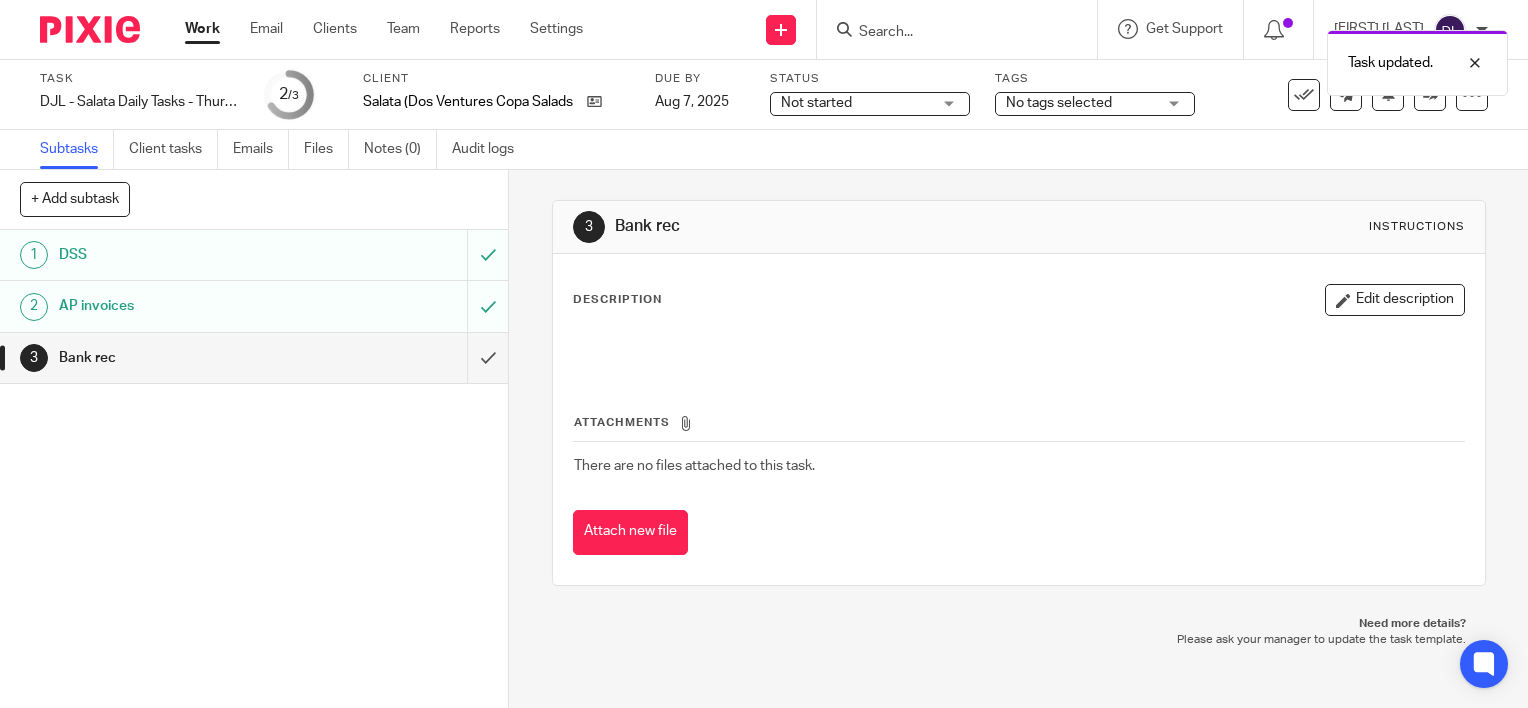 click on "Work" at bounding box center (202, 29) 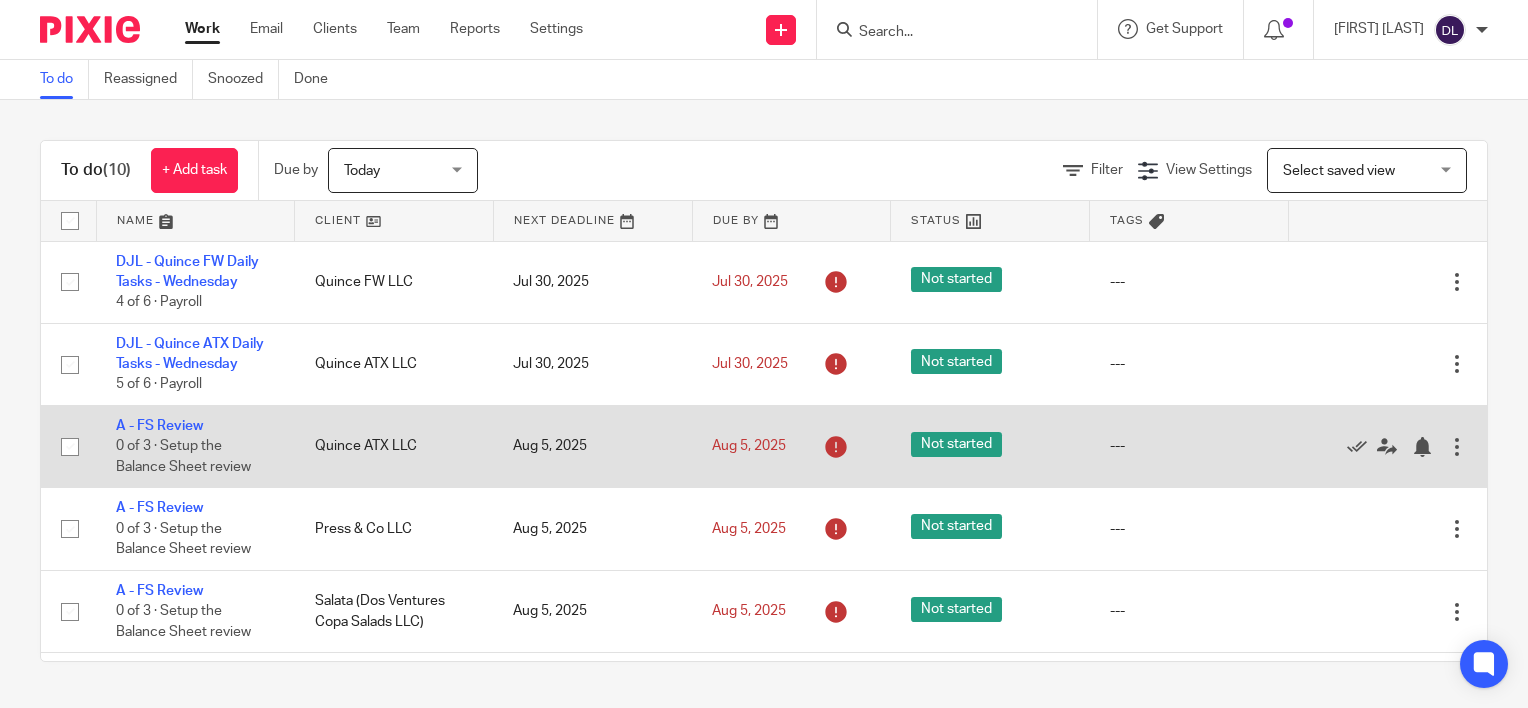 scroll, scrollTop: 0, scrollLeft: 0, axis: both 